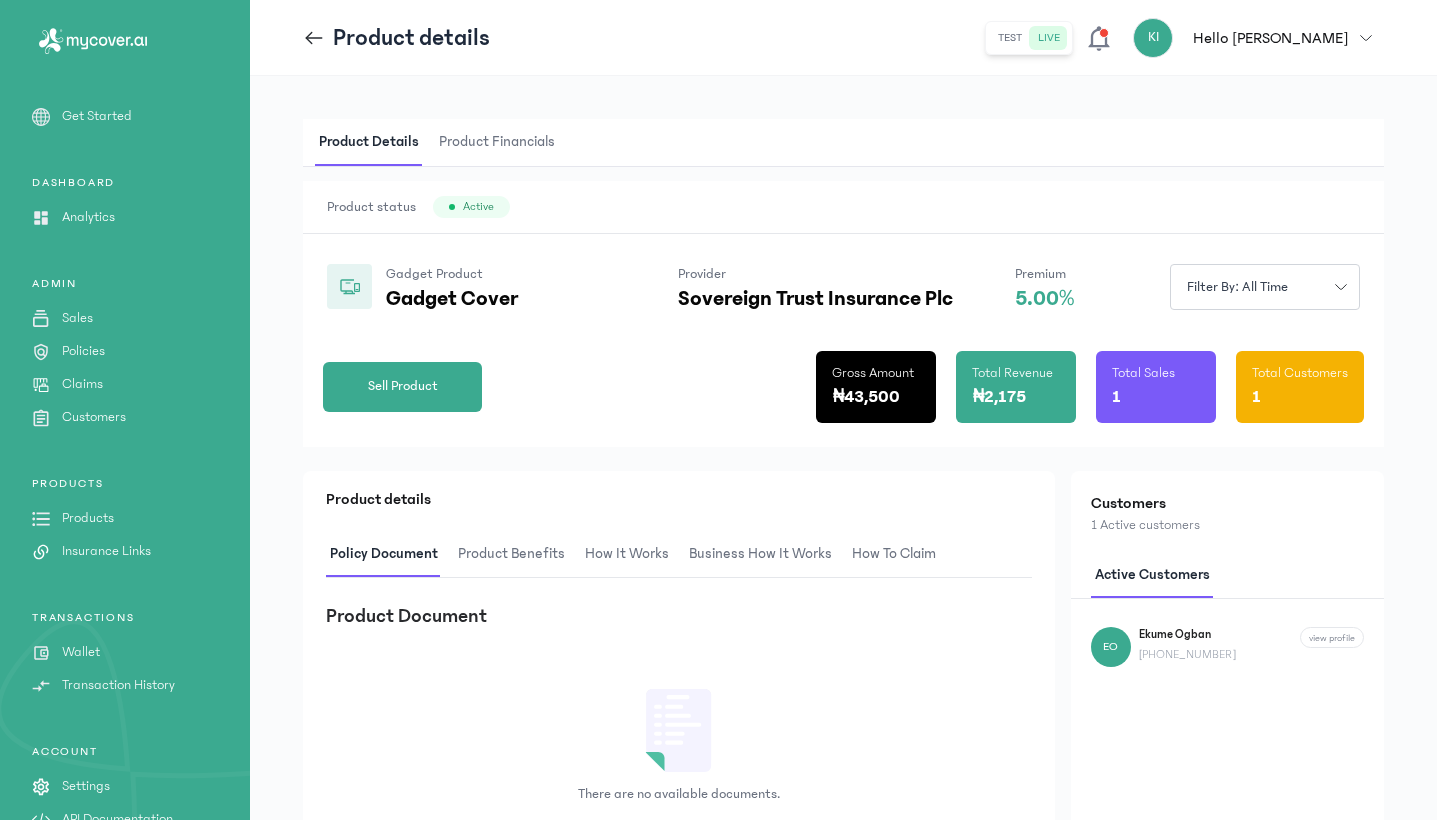 scroll, scrollTop: 8, scrollLeft: 0, axis: vertical 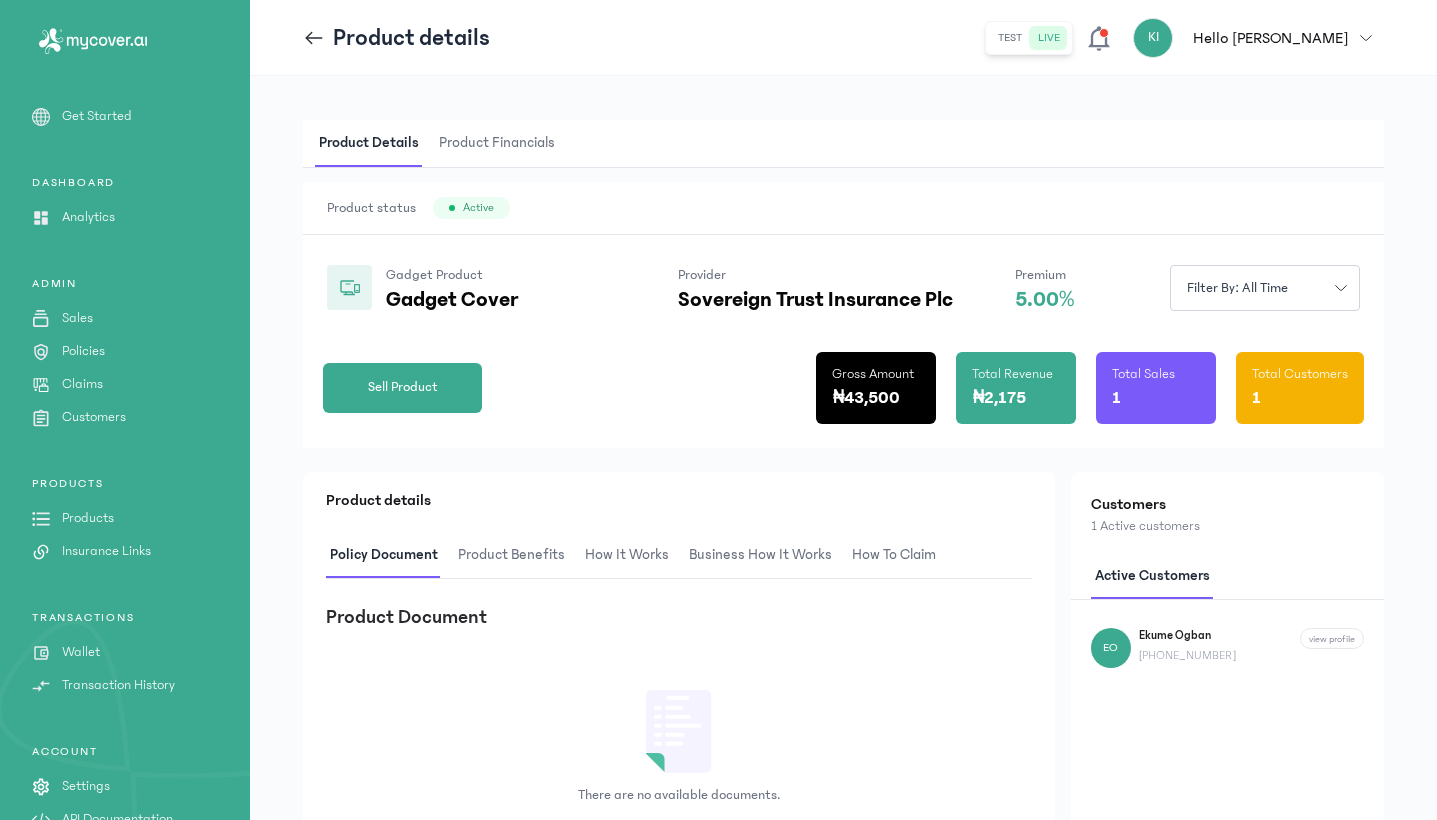 click on "Wallet" at bounding box center [81, 652] 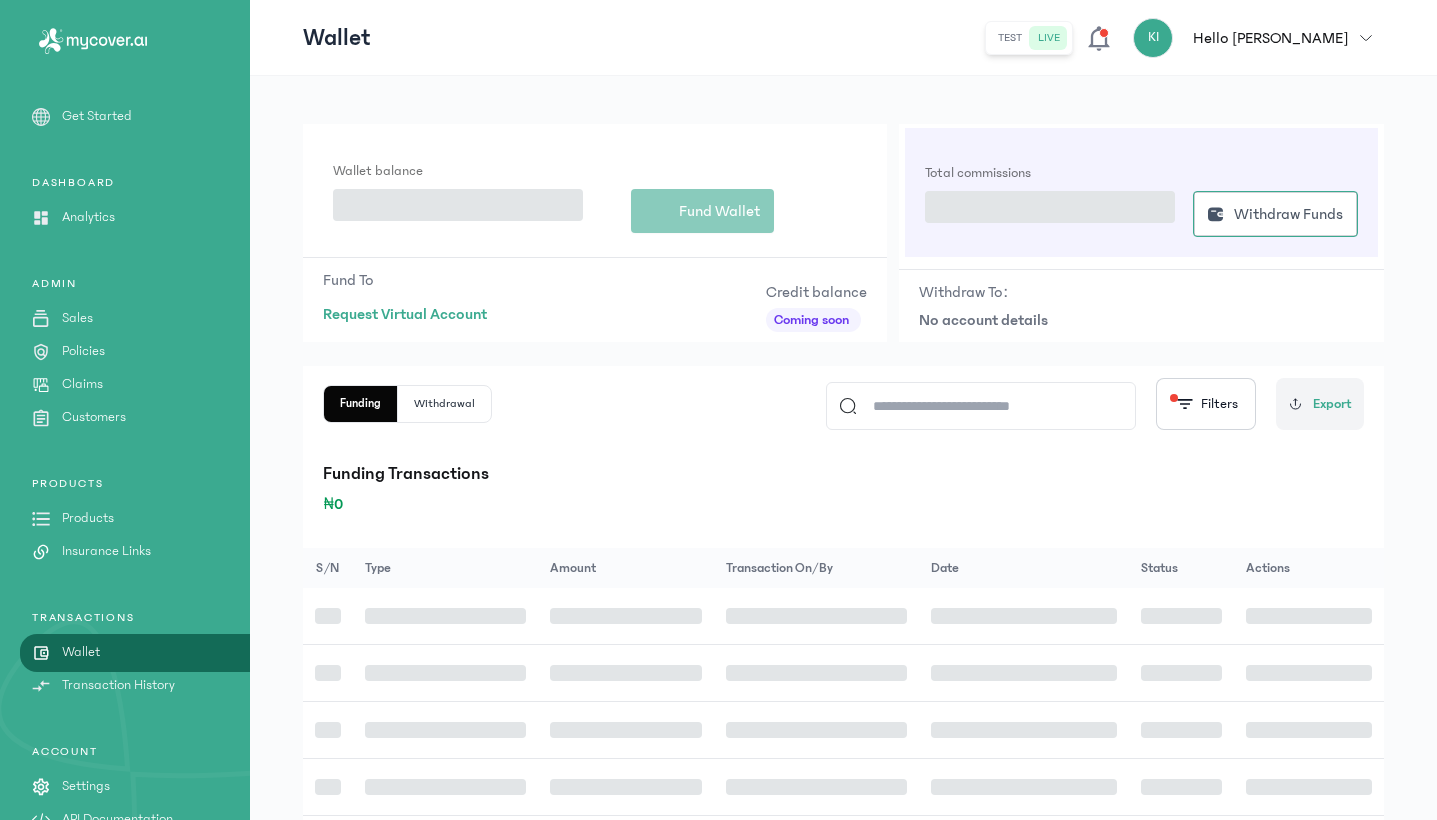 scroll, scrollTop: 0, scrollLeft: 0, axis: both 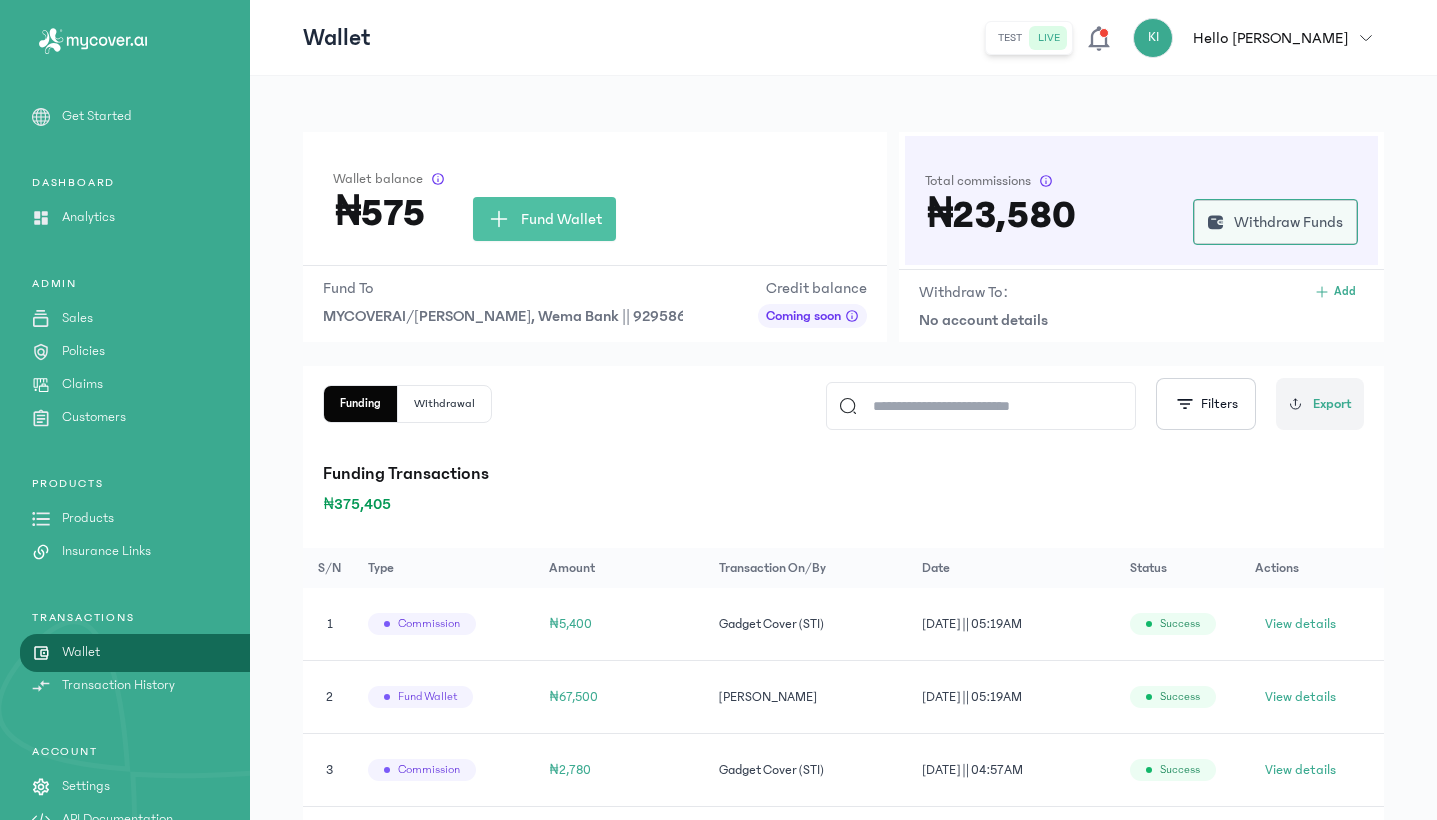 click on "Withdraw Funds" 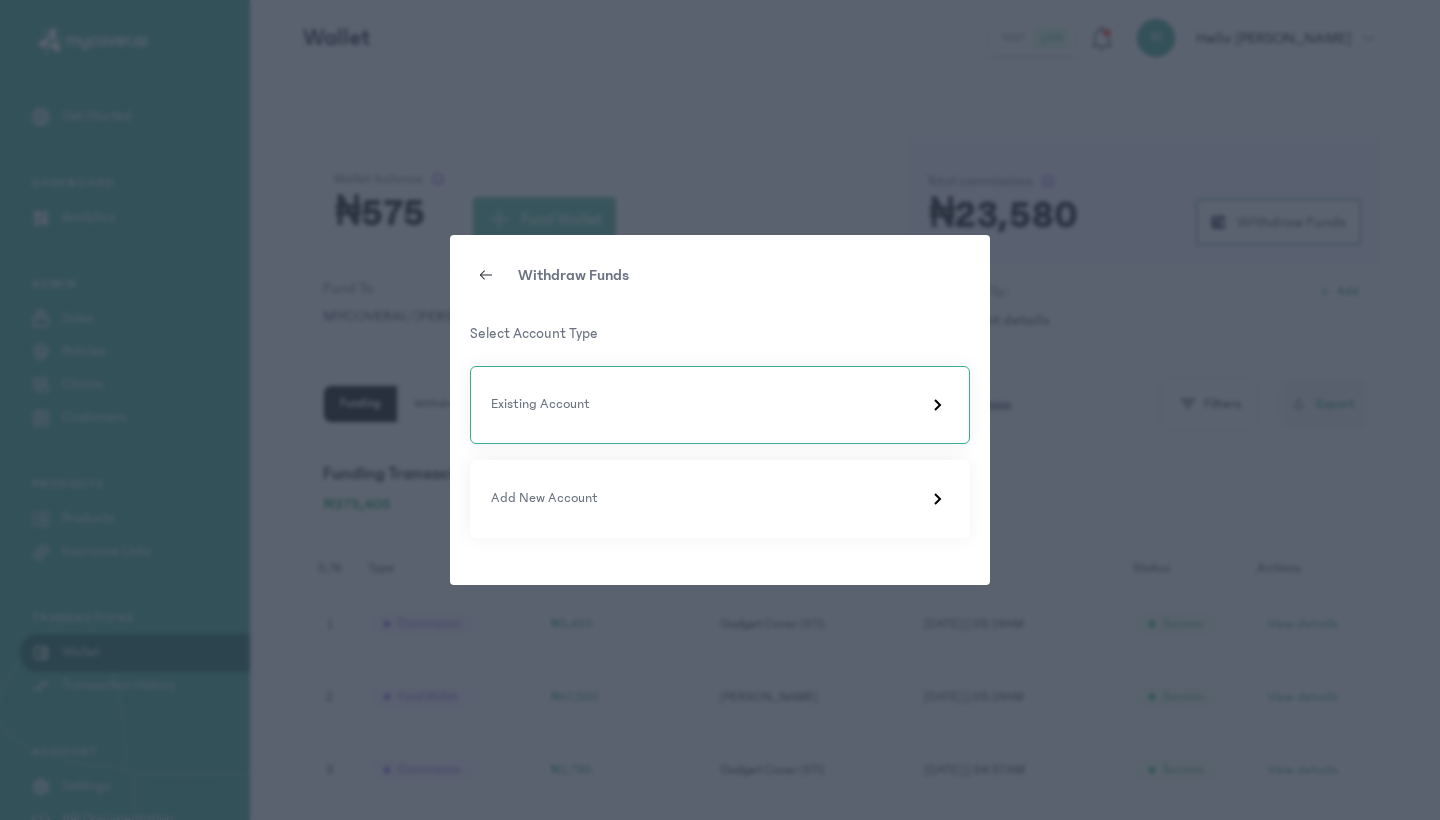 click on "Existing Account" at bounding box center [720, 405] 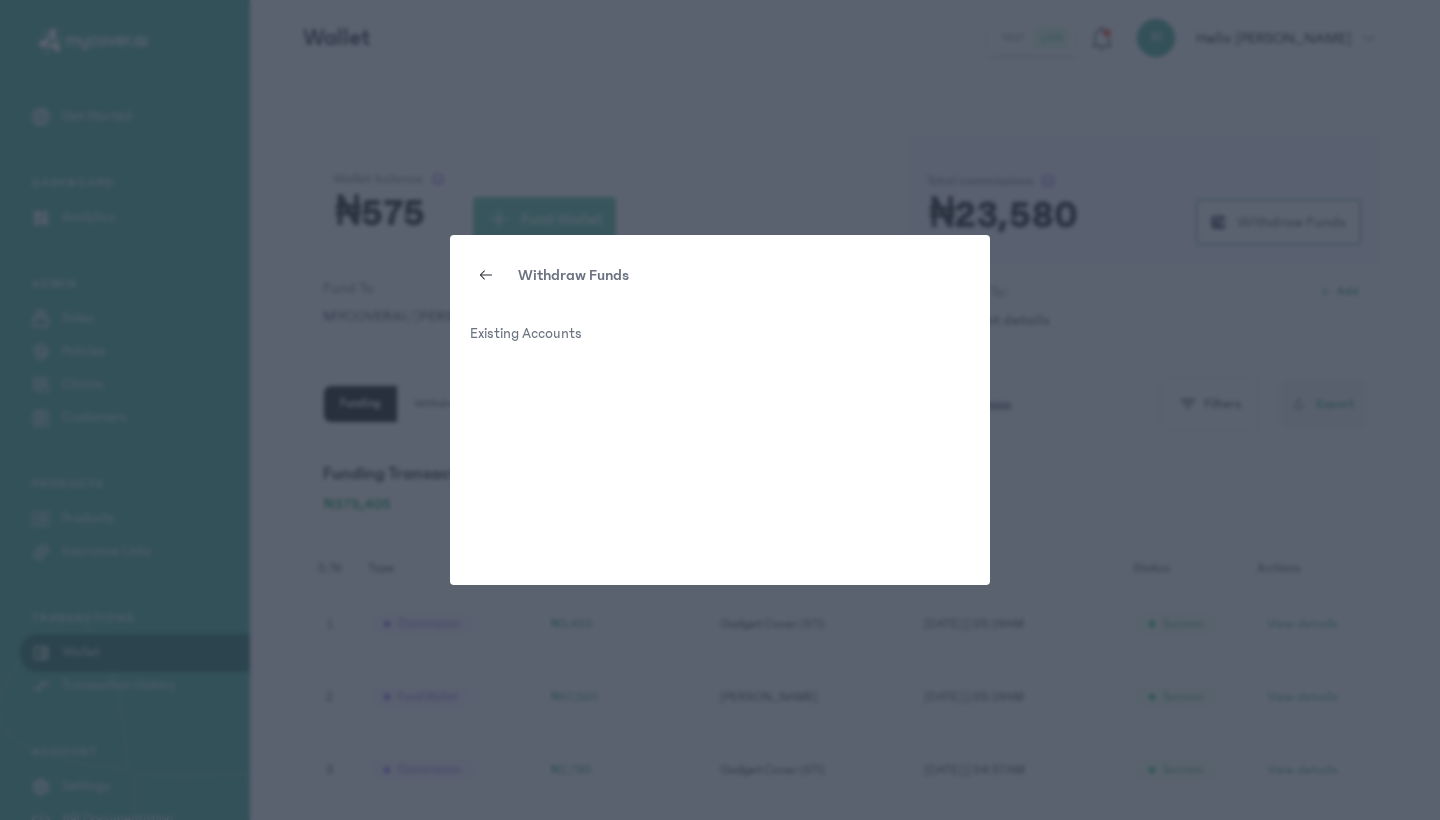 click 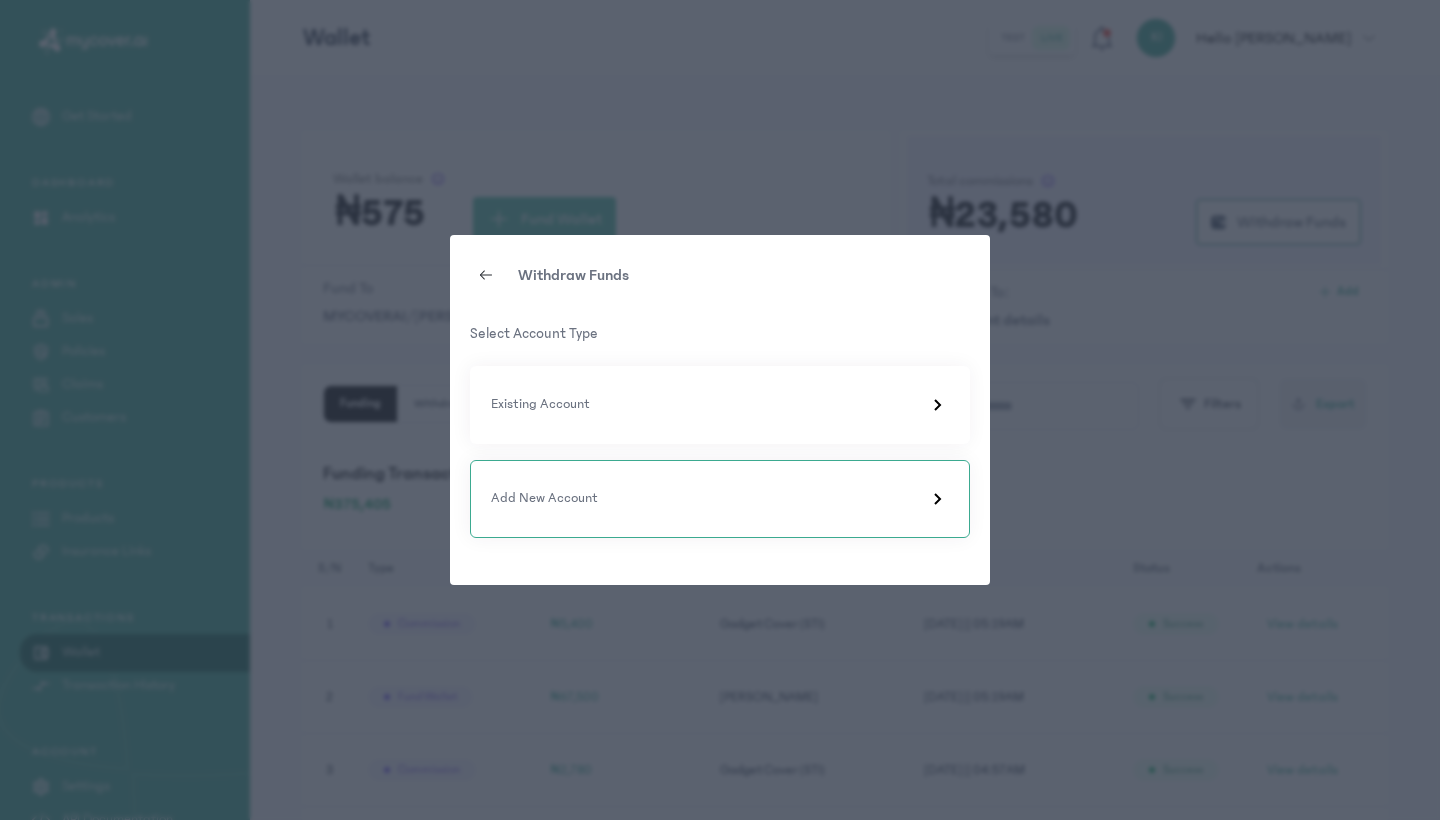 click on "Add New Account" at bounding box center [544, 498] 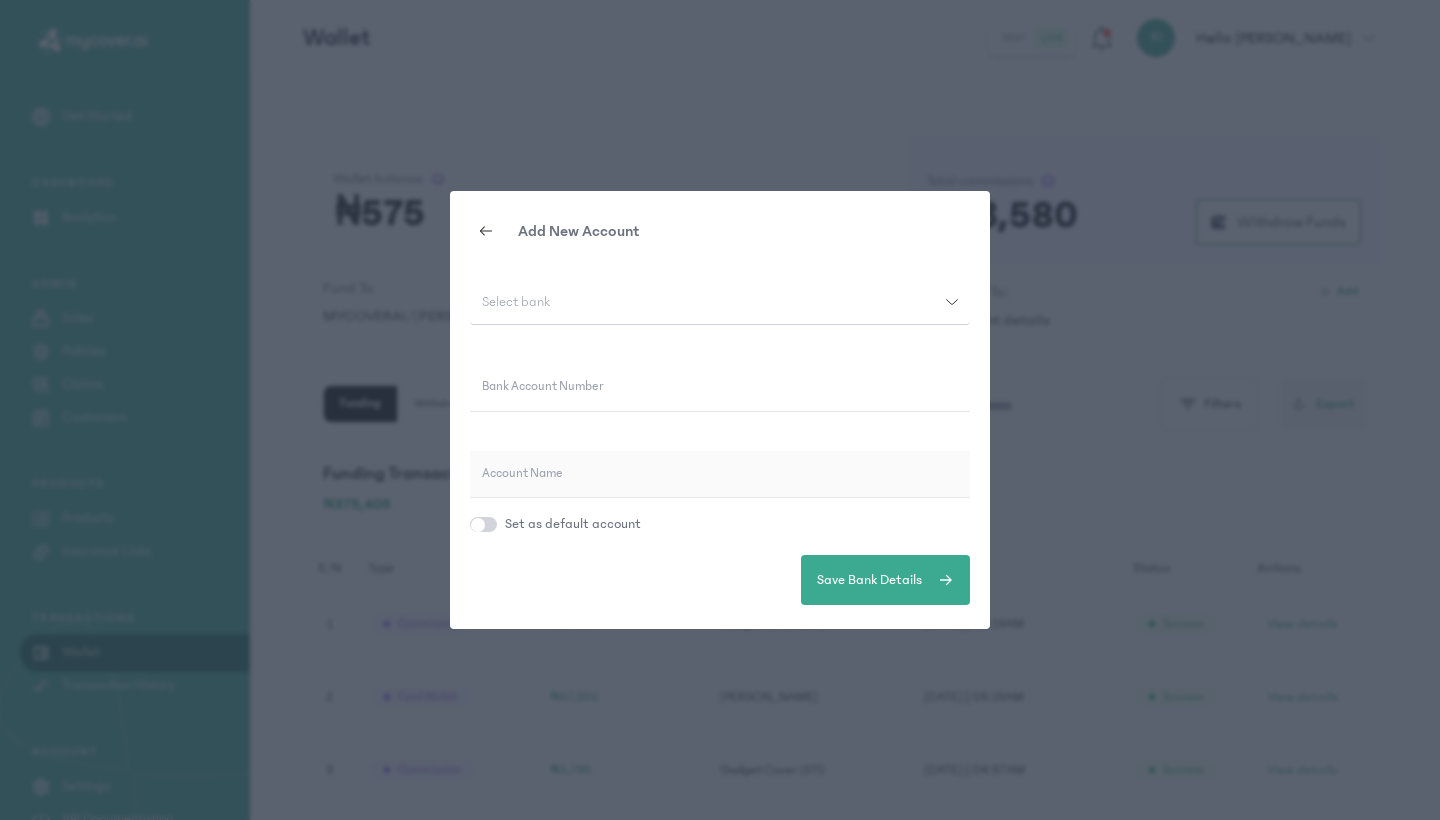 click 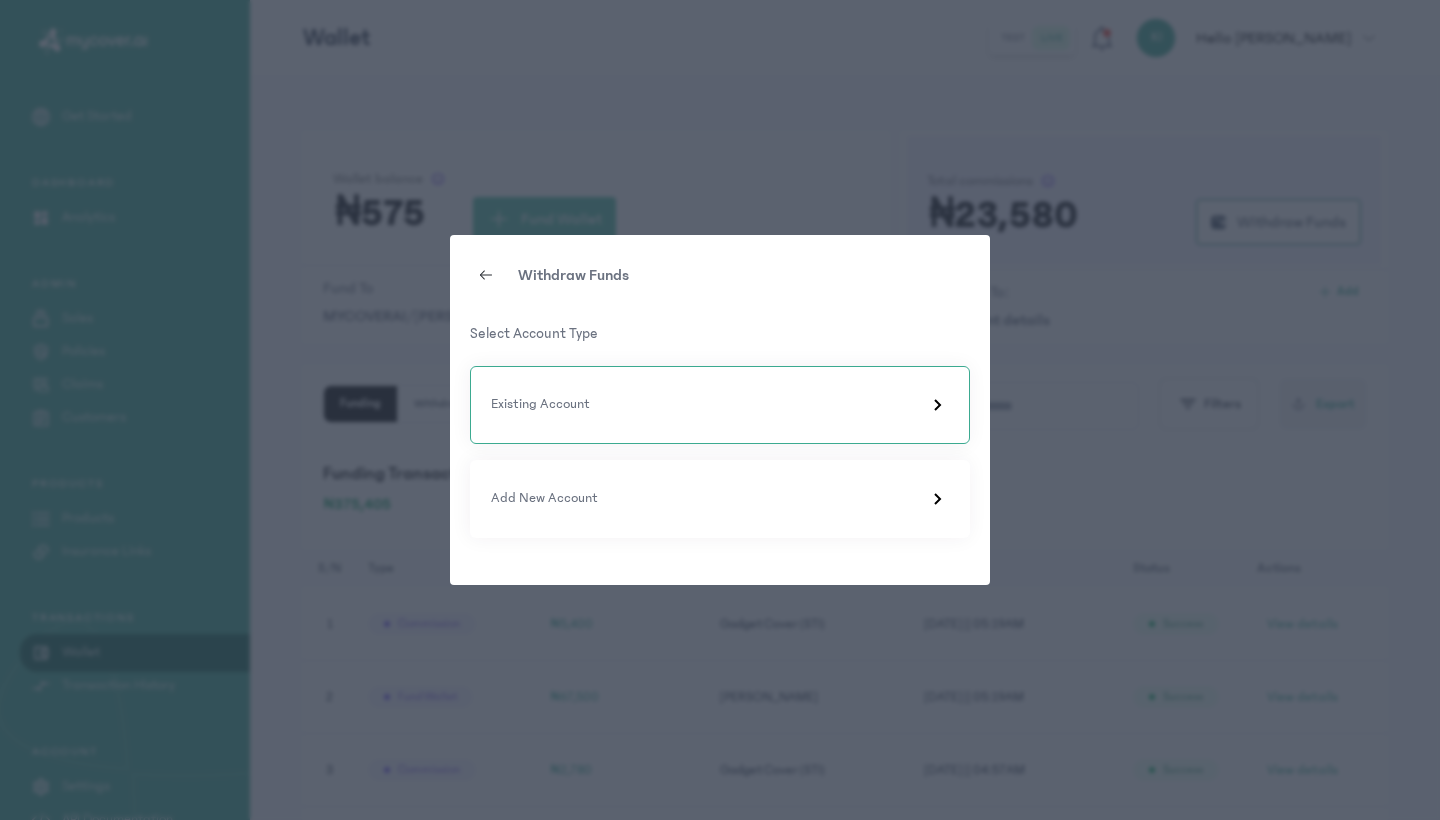 click on "Existing Account" 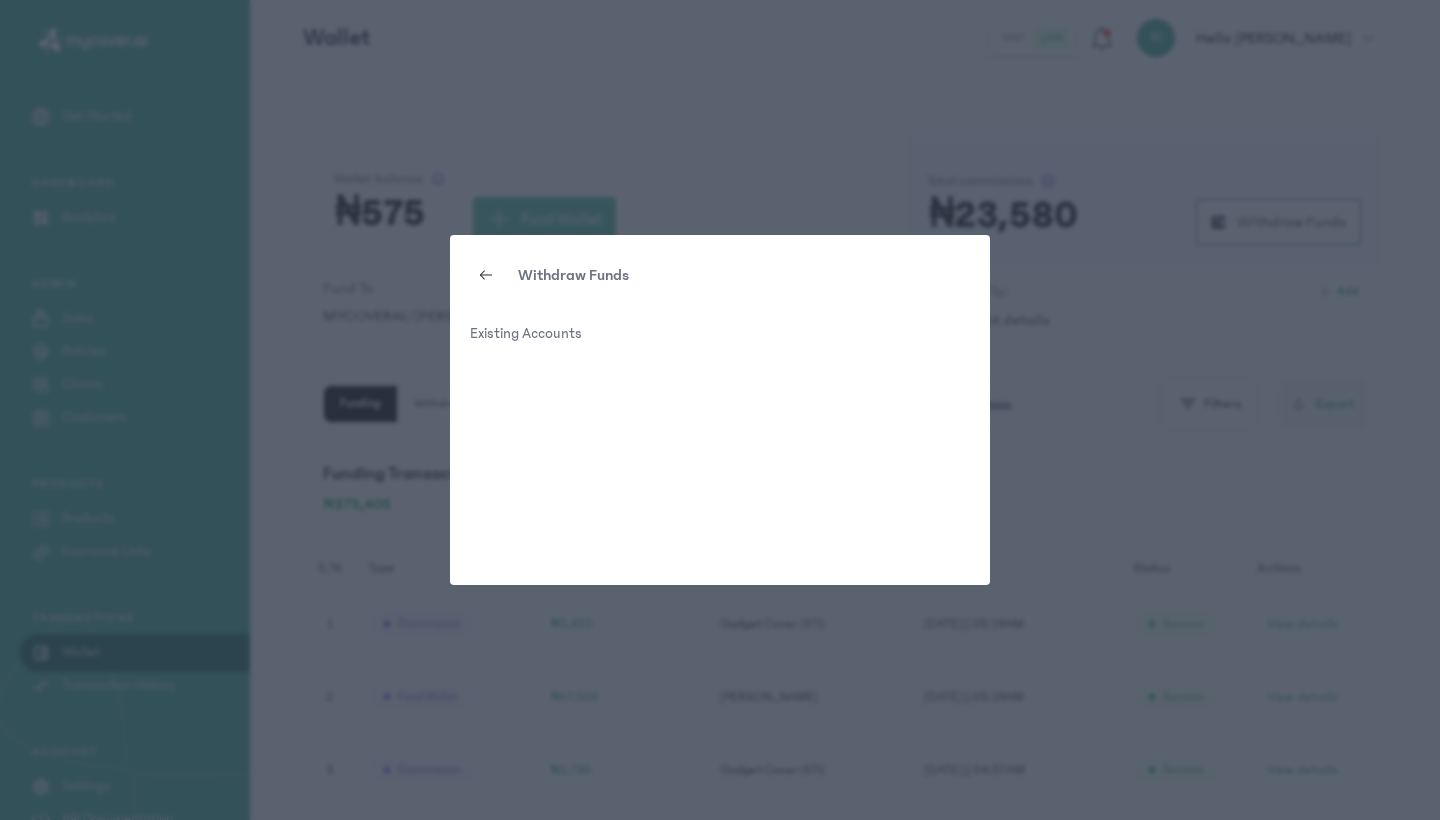 click 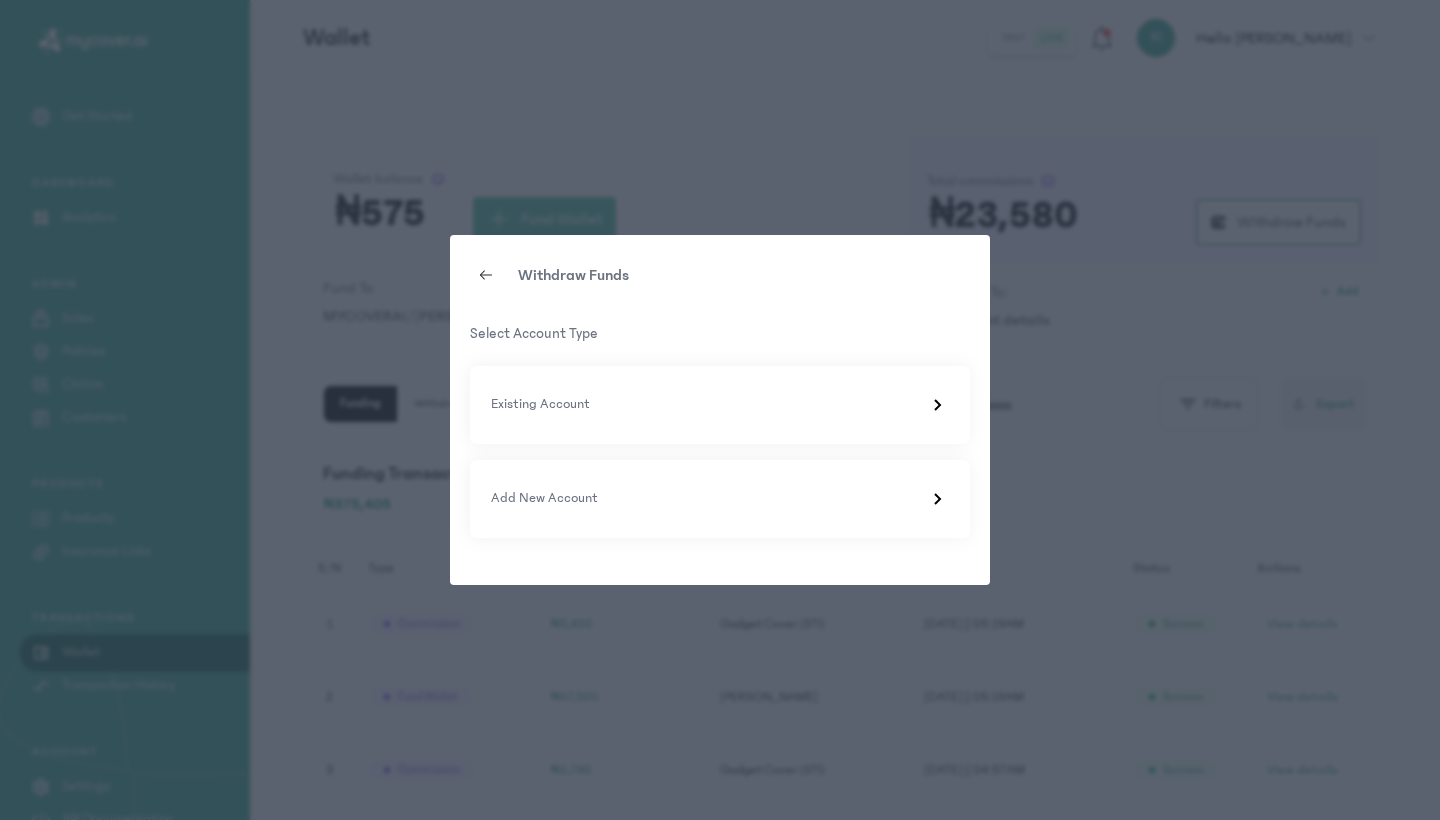click 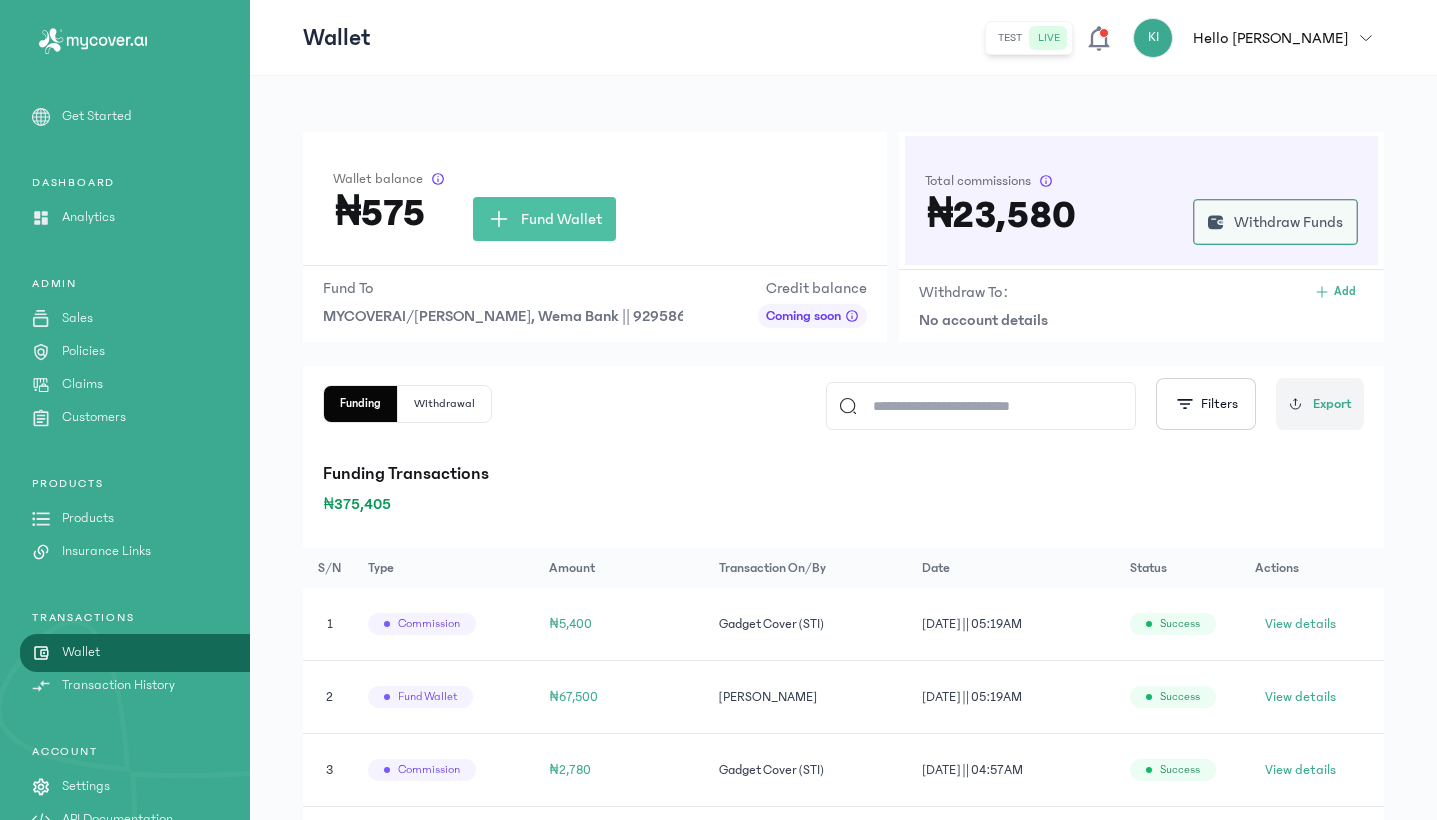 click on "Withdraw Funds" at bounding box center [1275, 222] 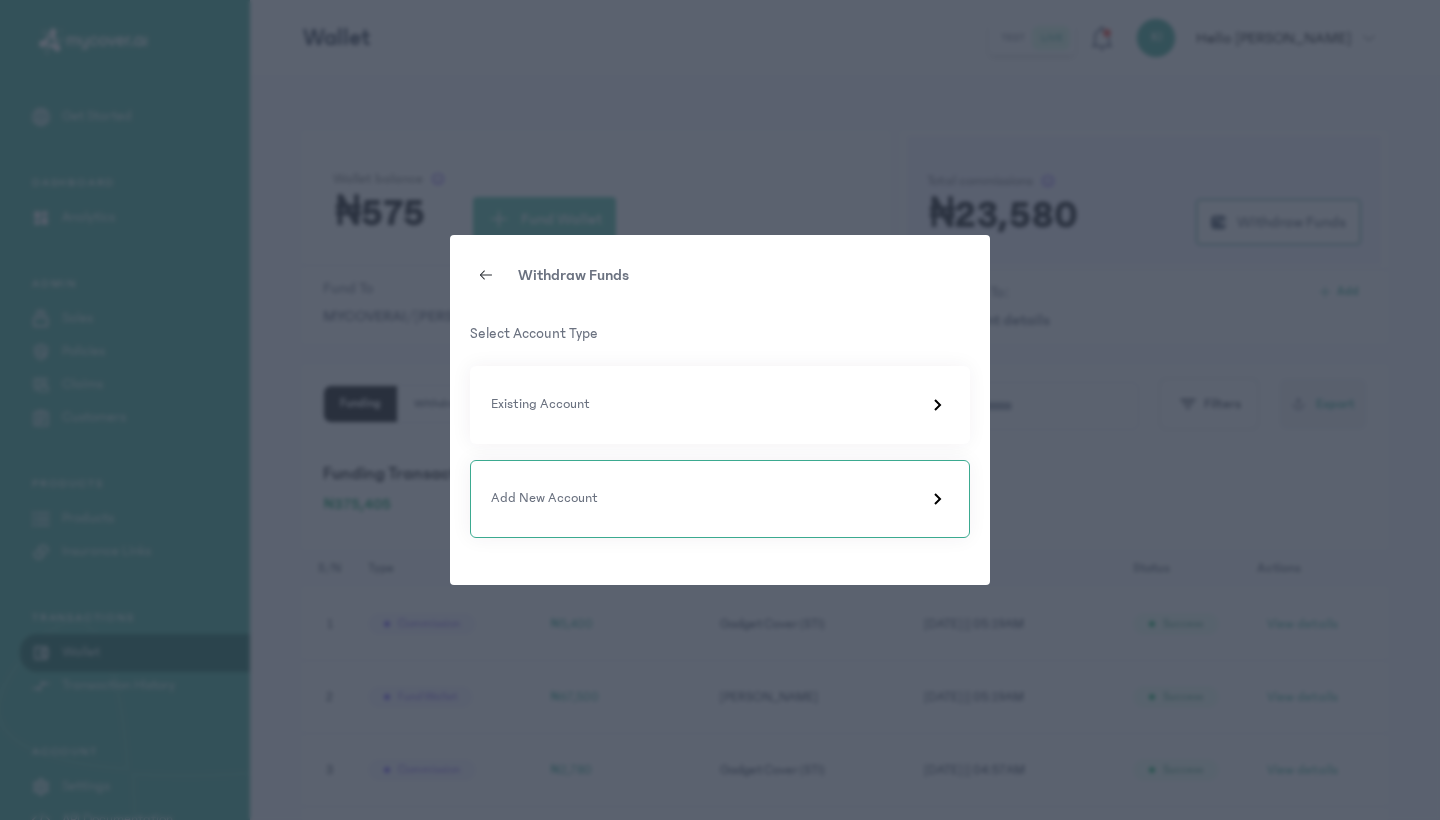 click on "Add New Account" at bounding box center [720, 499] 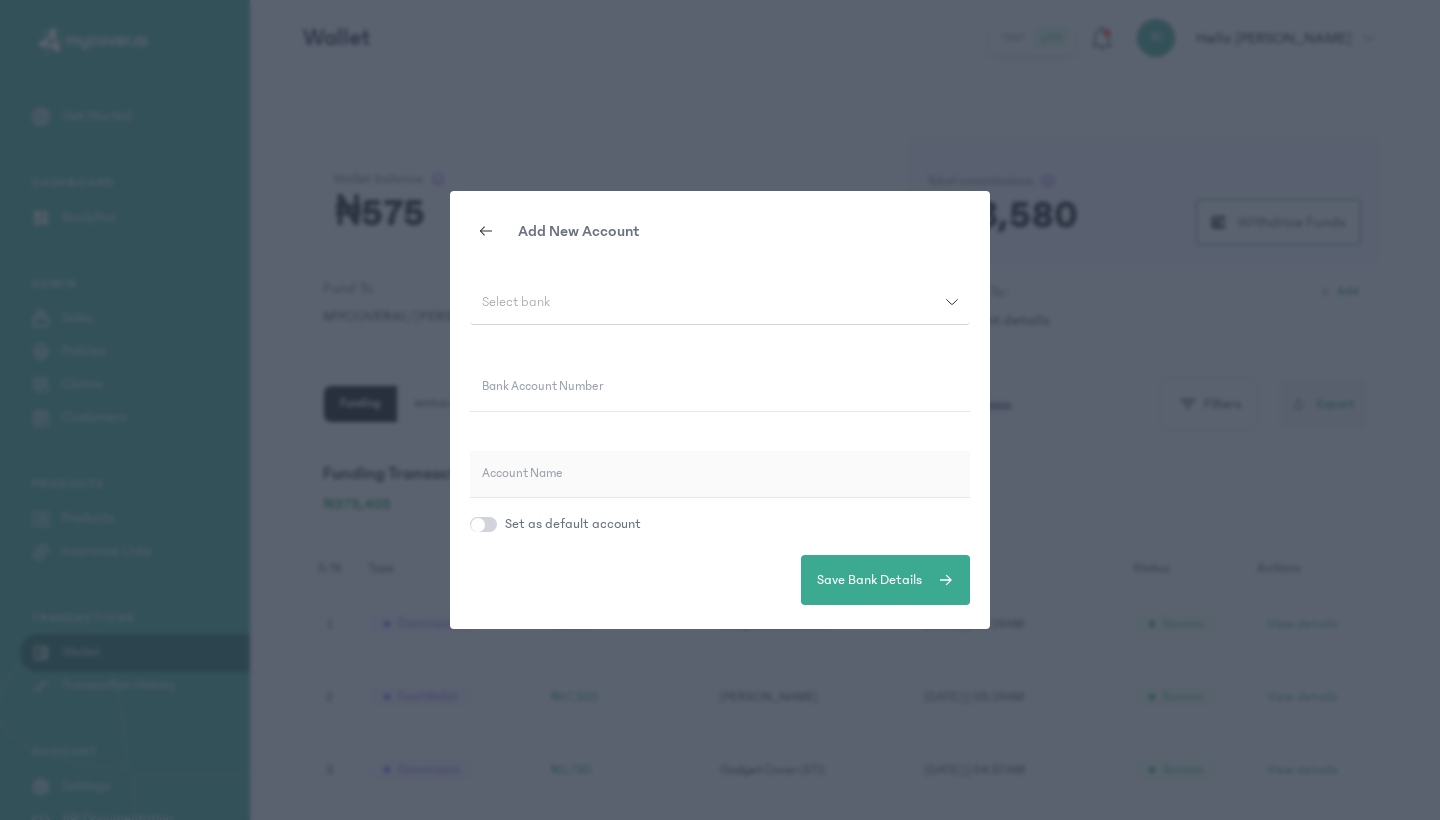 click on "Select bank" at bounding box center [708, 302] 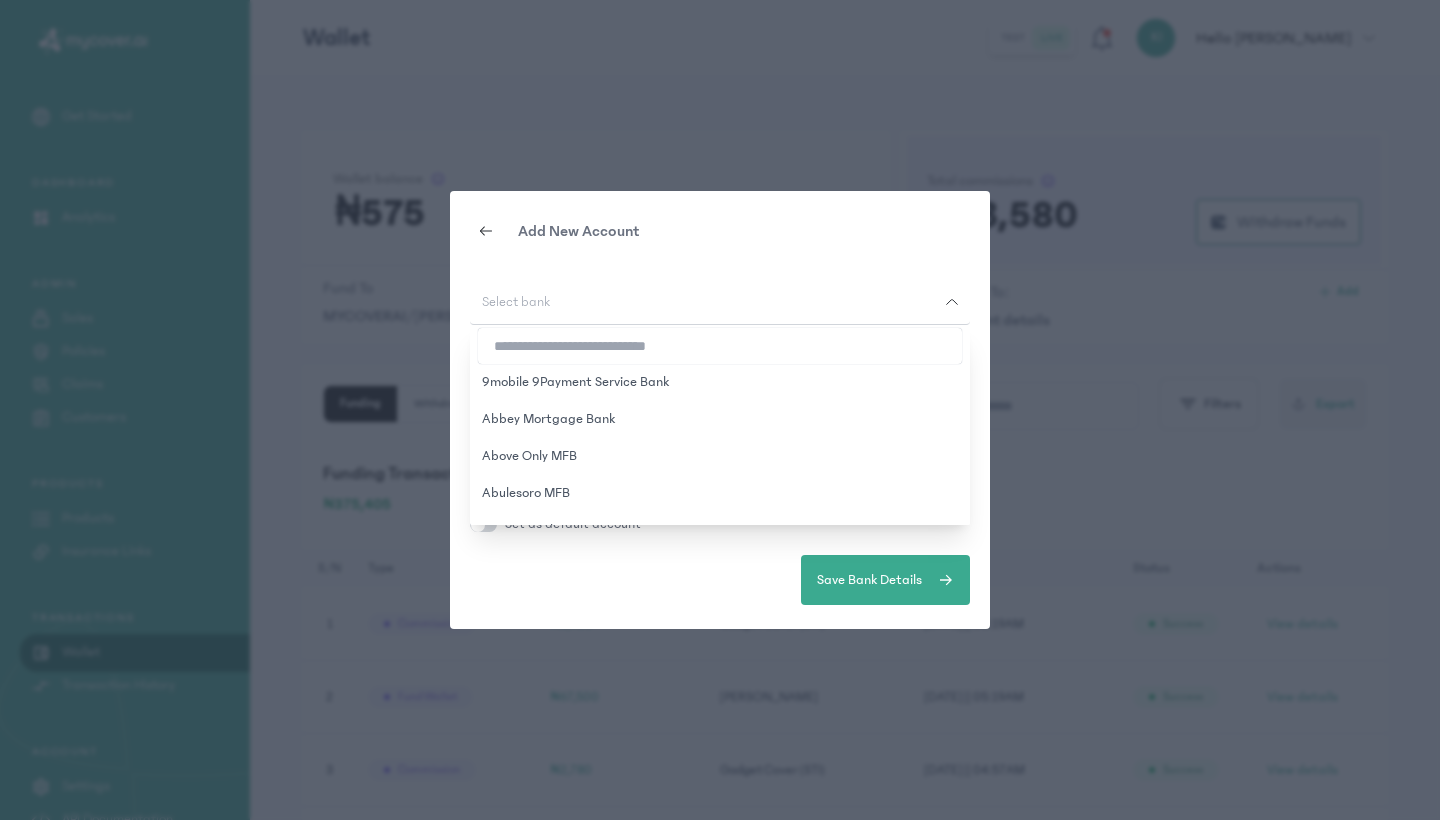 click at bounding box center [720, 346] 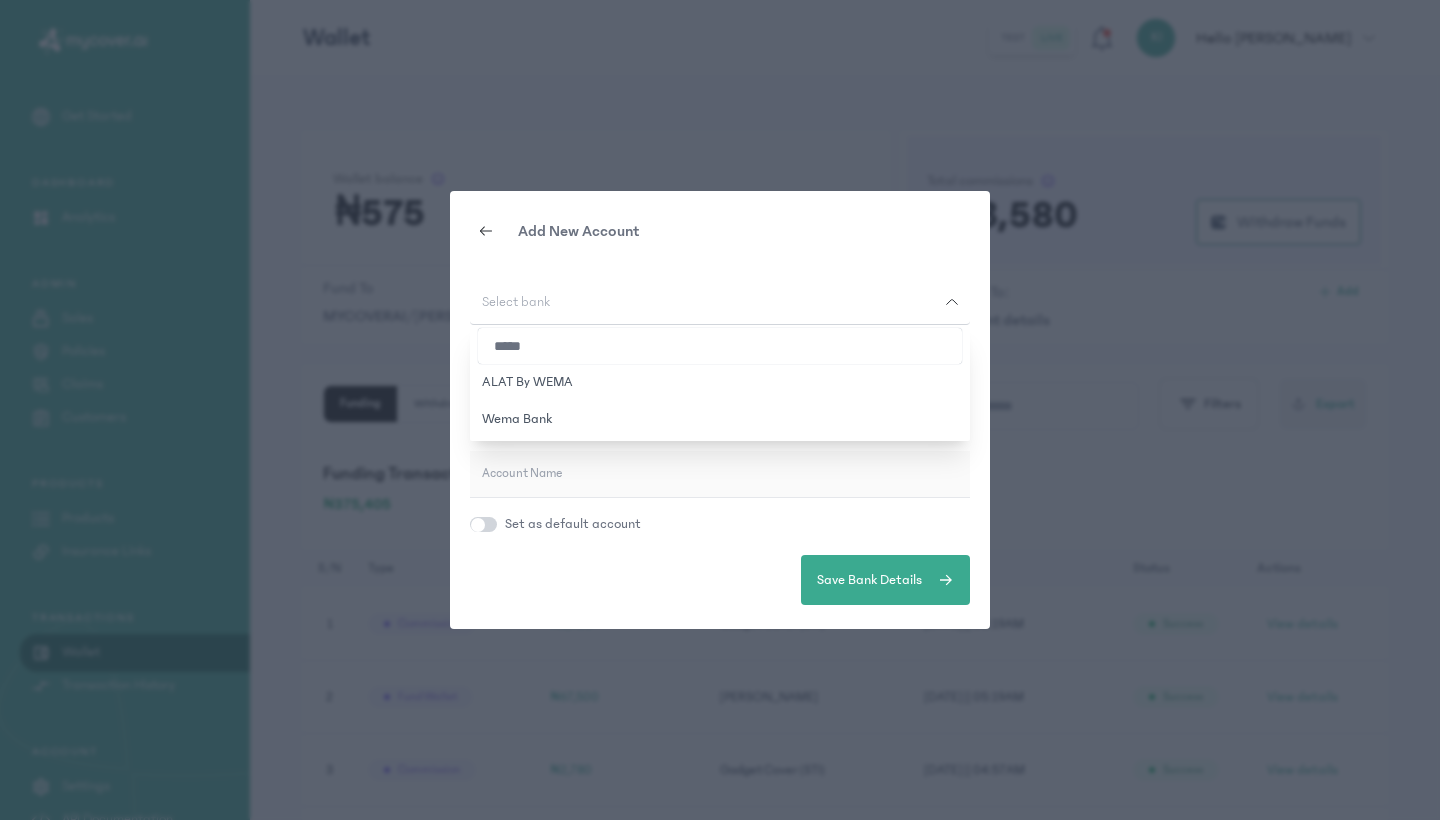 drag, startPoint x: 712, startPoint y: 347, endPoint x: 612, endPoint y: 418, distance: 122.641754 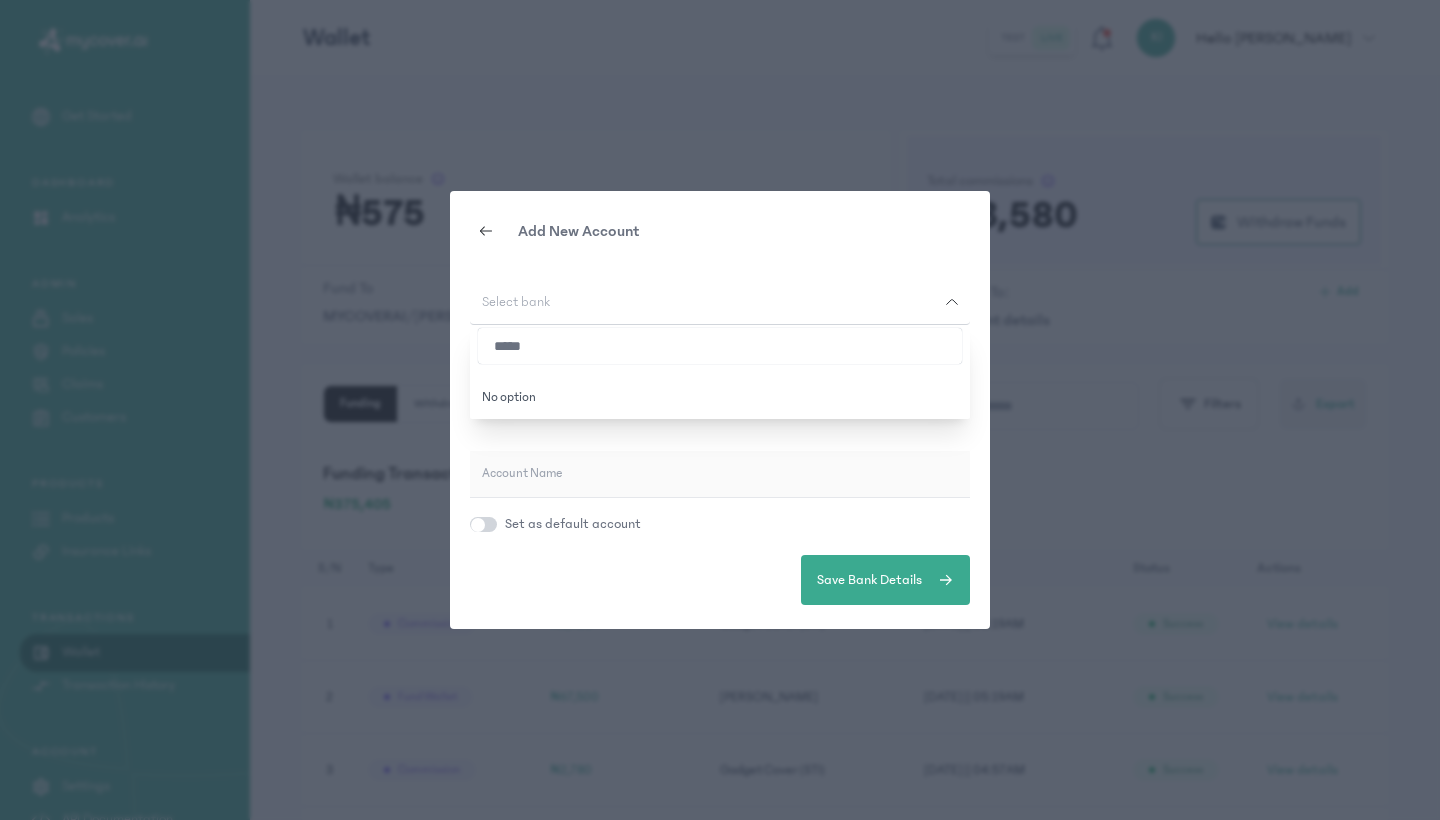 click on "*****" at bounding box center (720, 346) 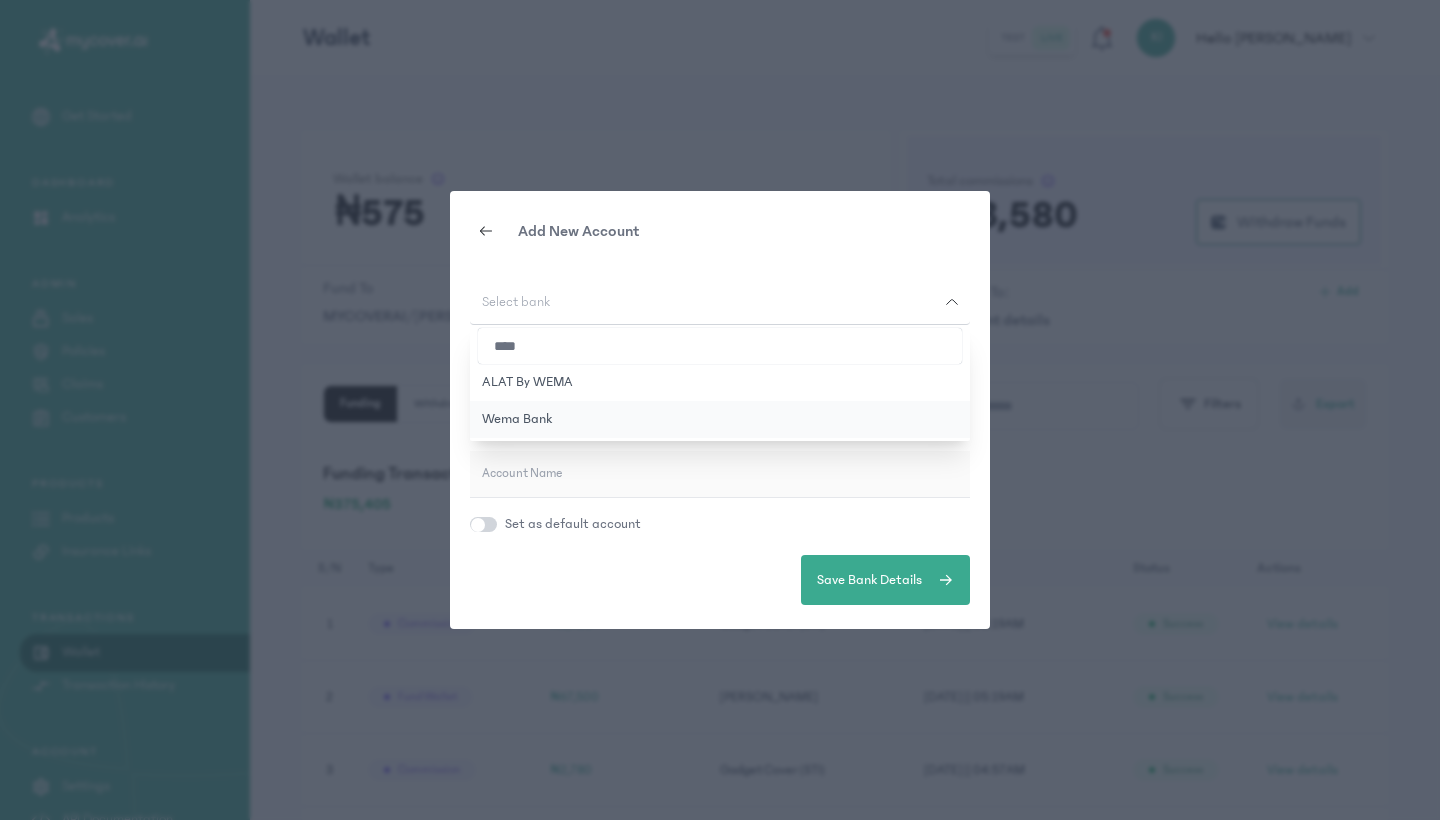 type on "****" 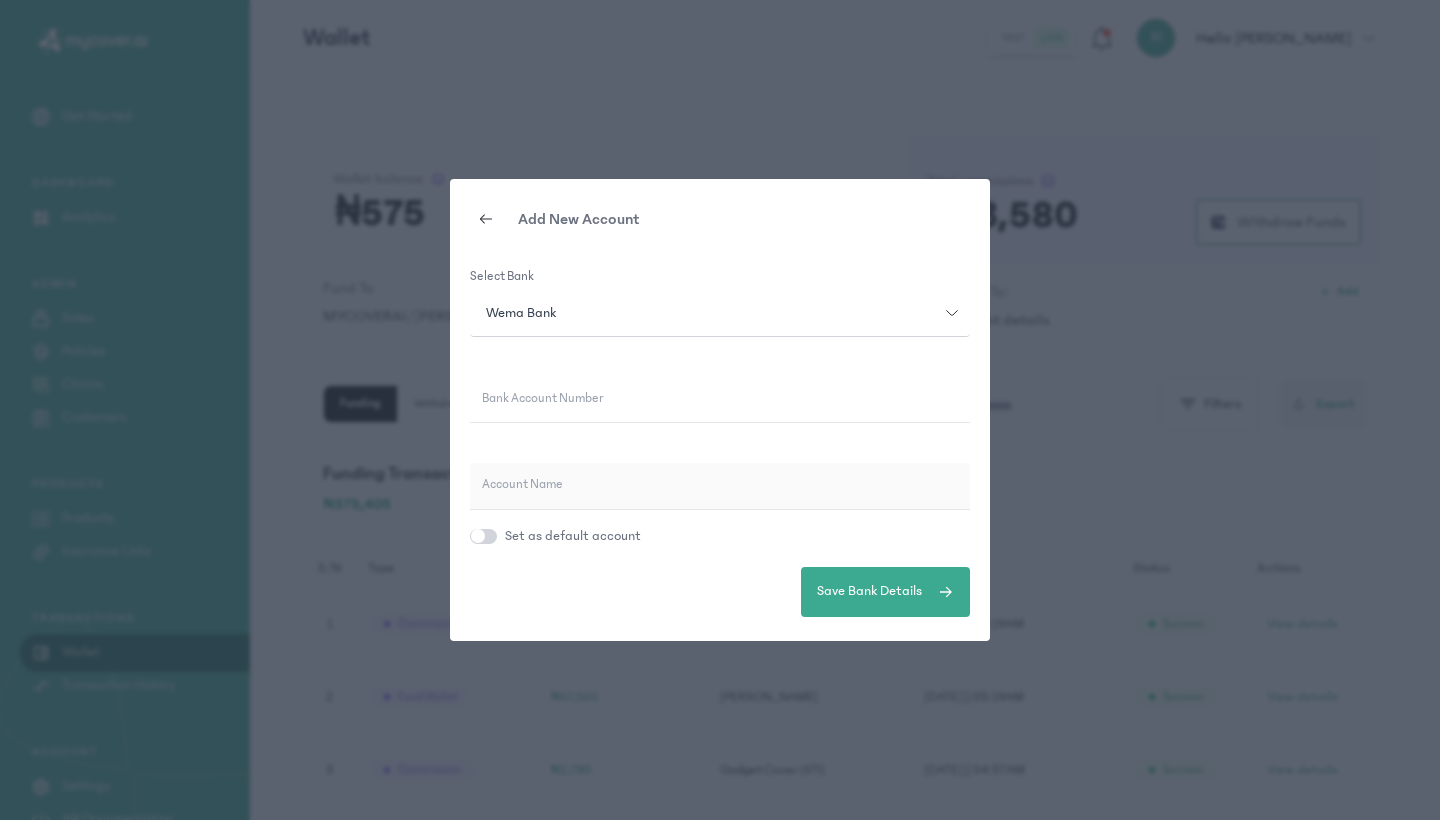 click on "Bank Account Number" at bounding box center (542, 399) 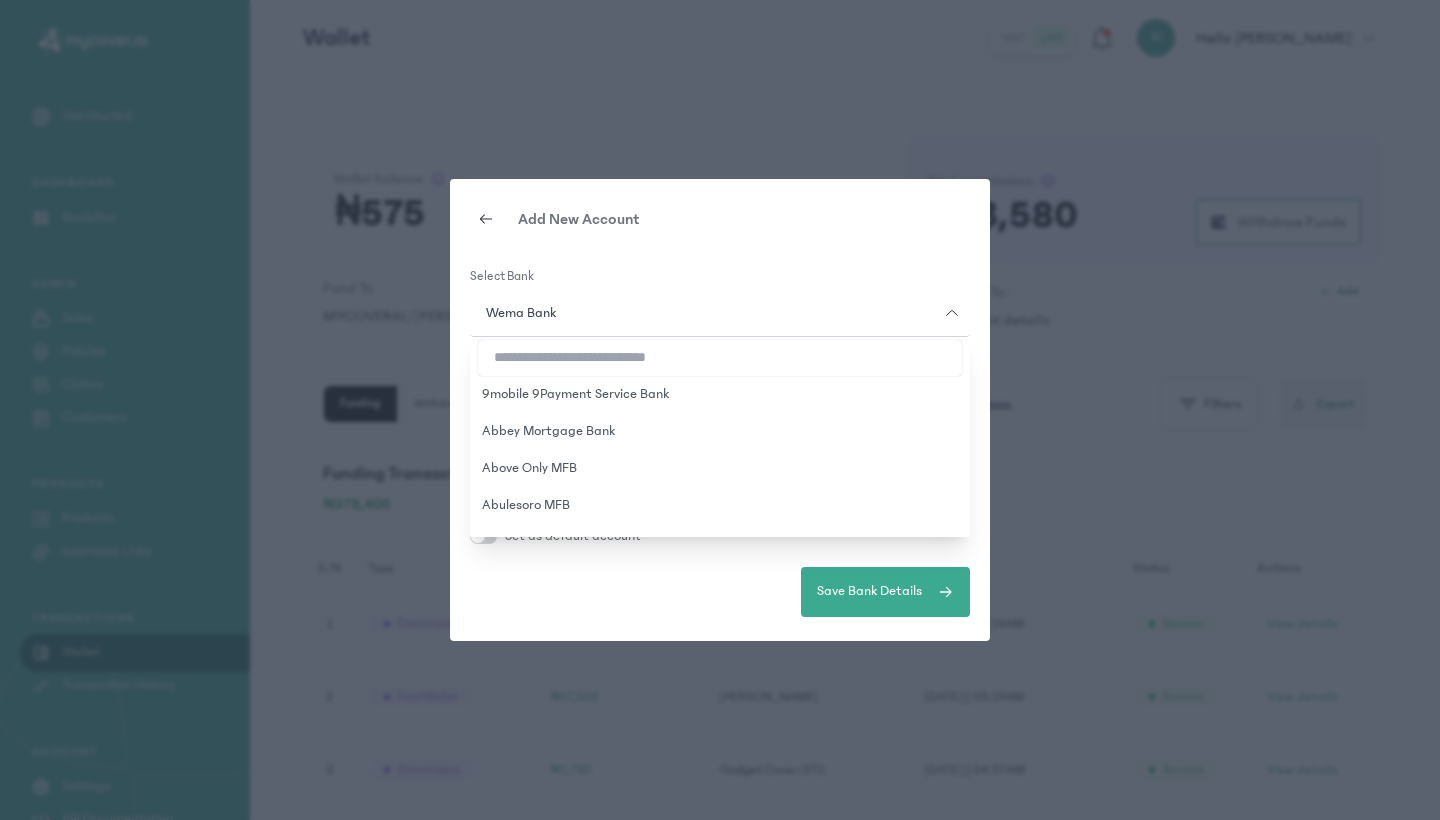 click at bounding box center [720, 358] 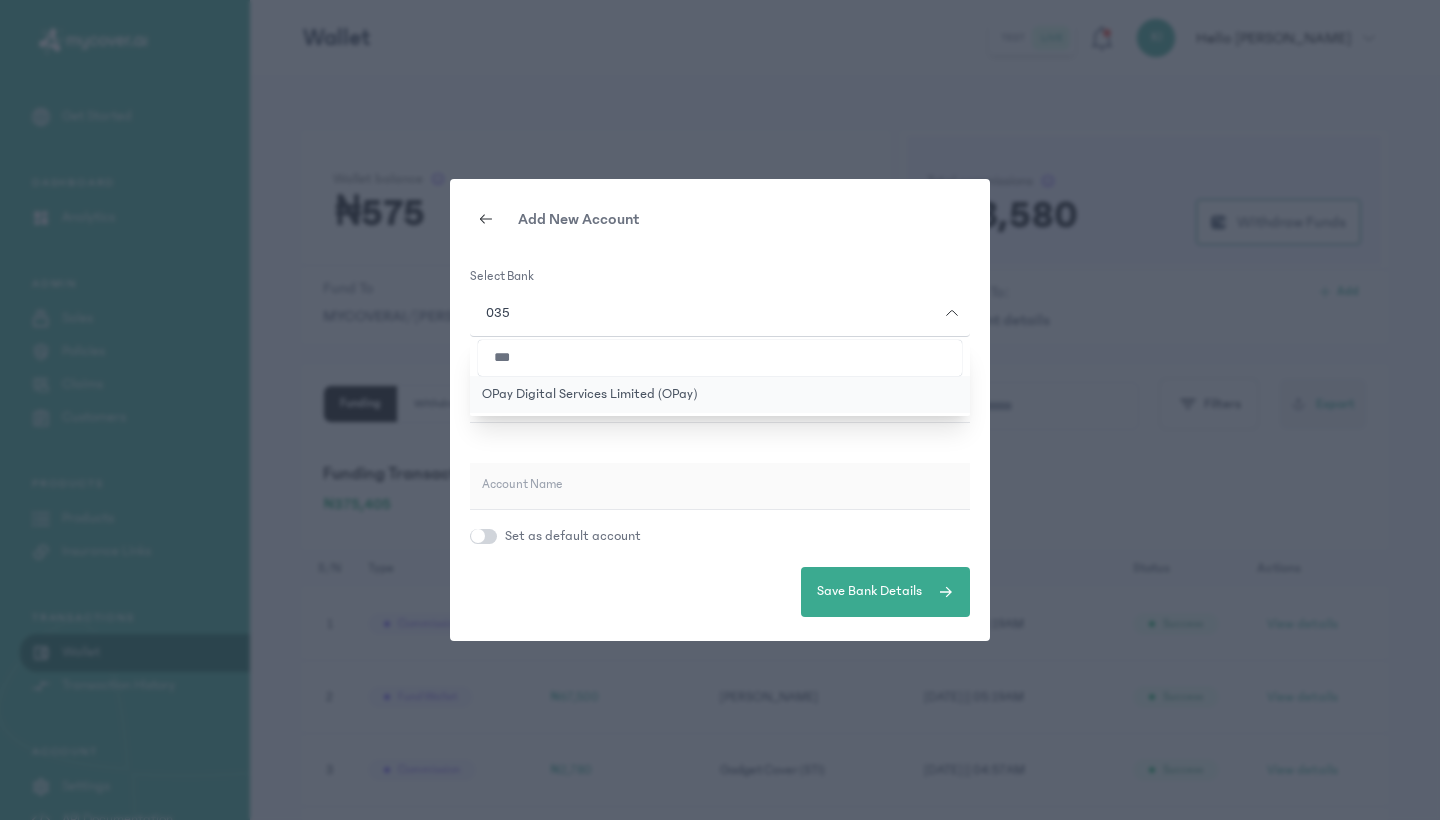 type on "***" 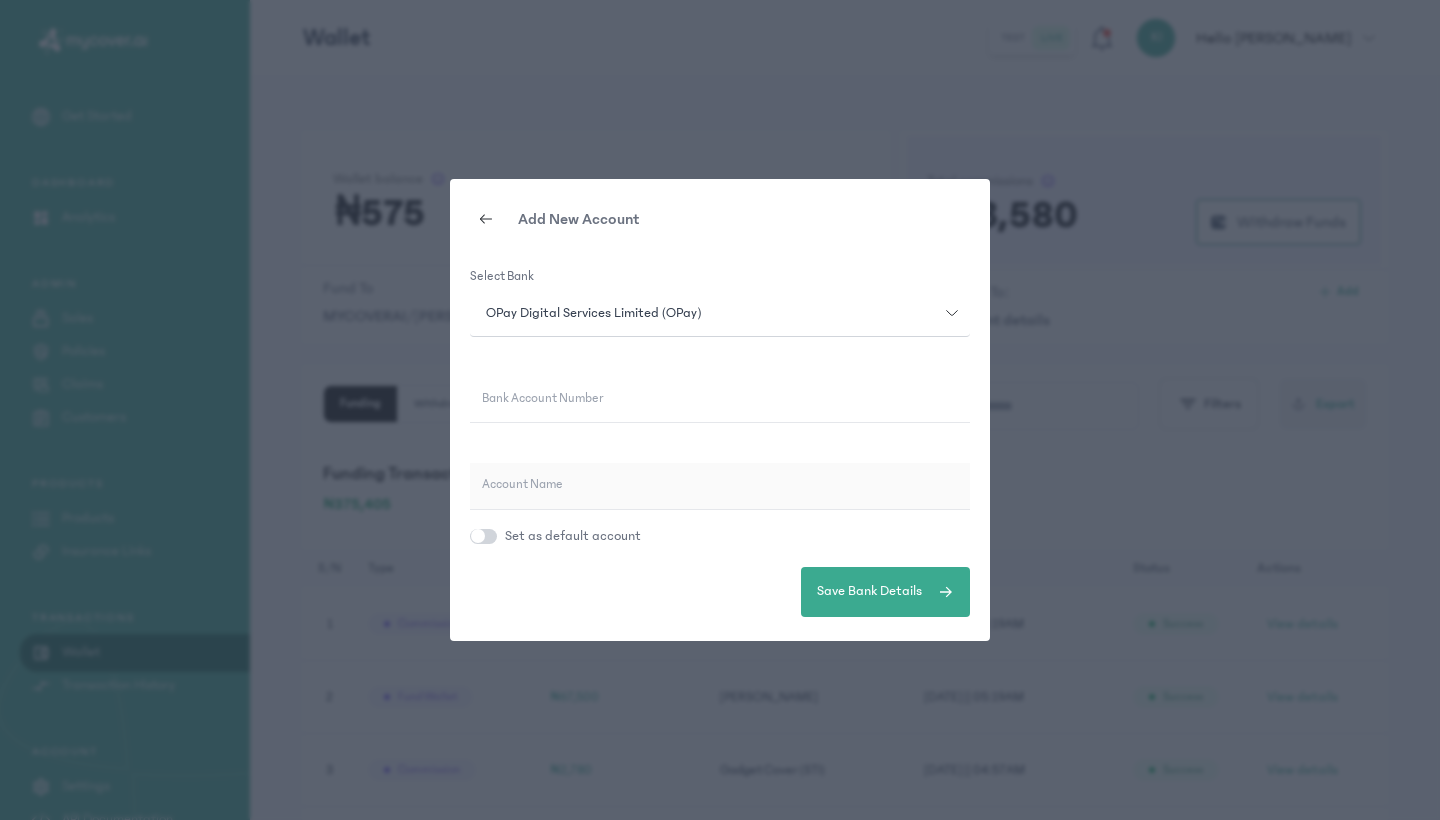 click on "Bank Account Number" at bounding box center [542, 399] 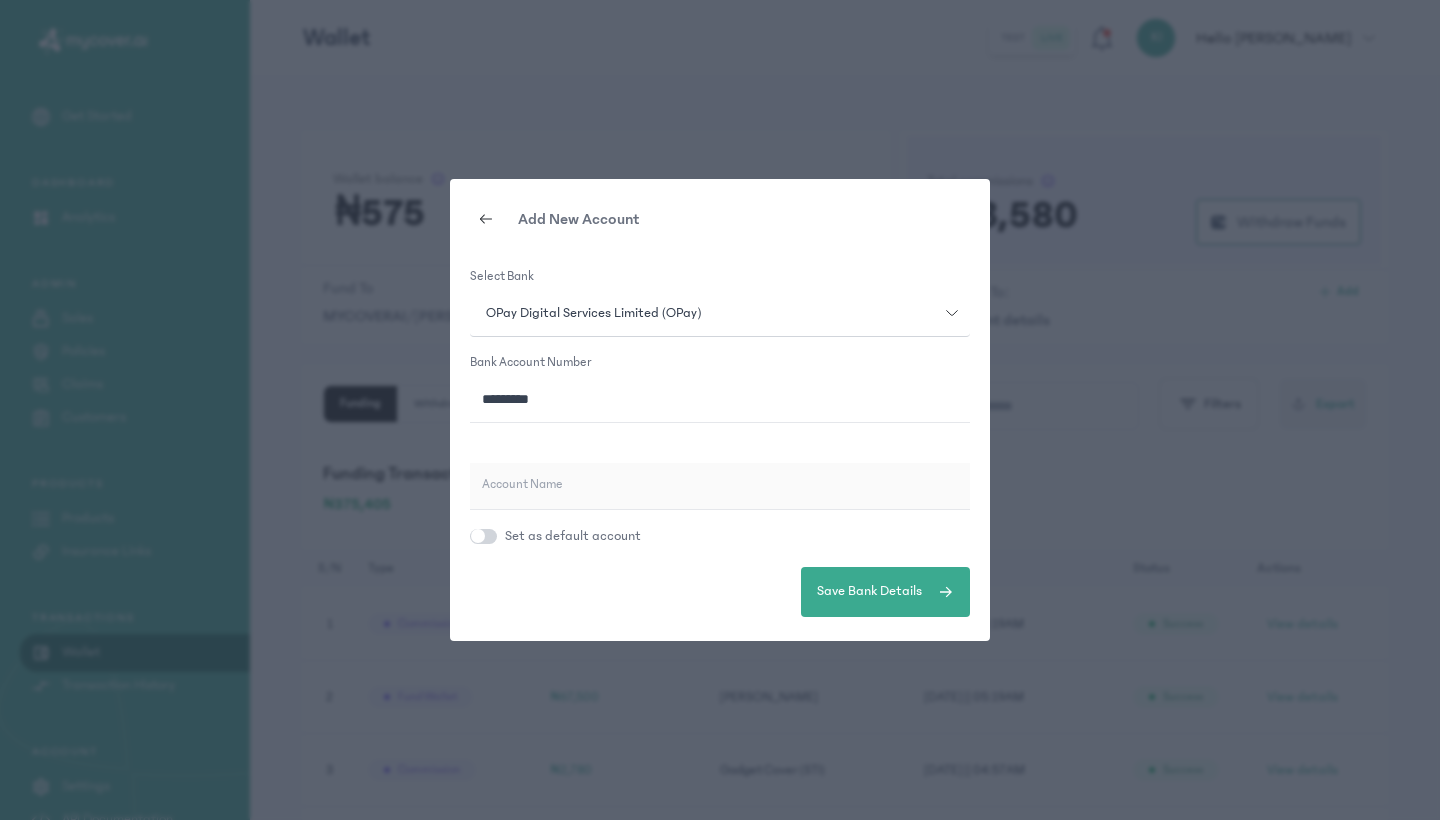 type on "**********" 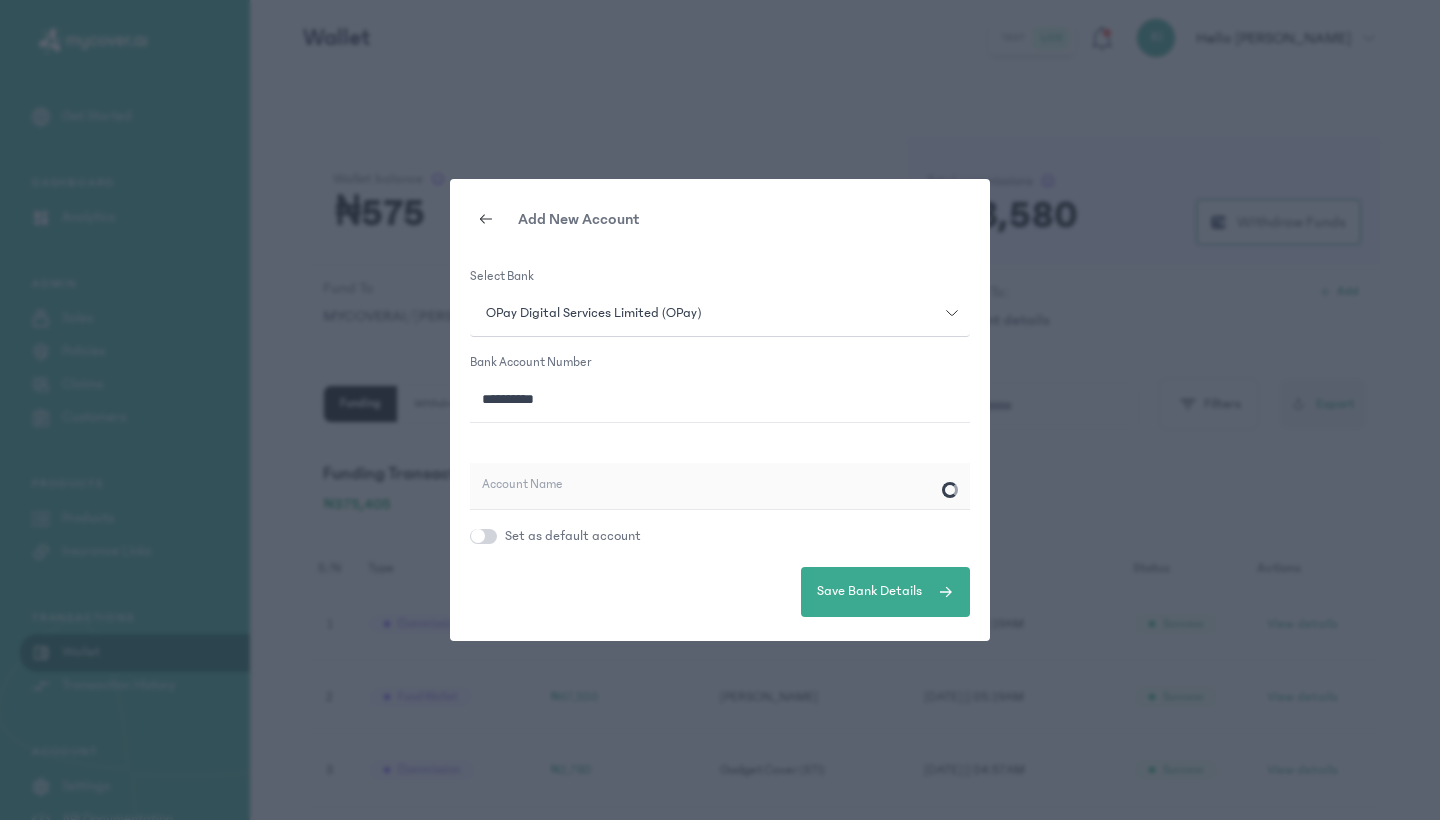 type on "**********" 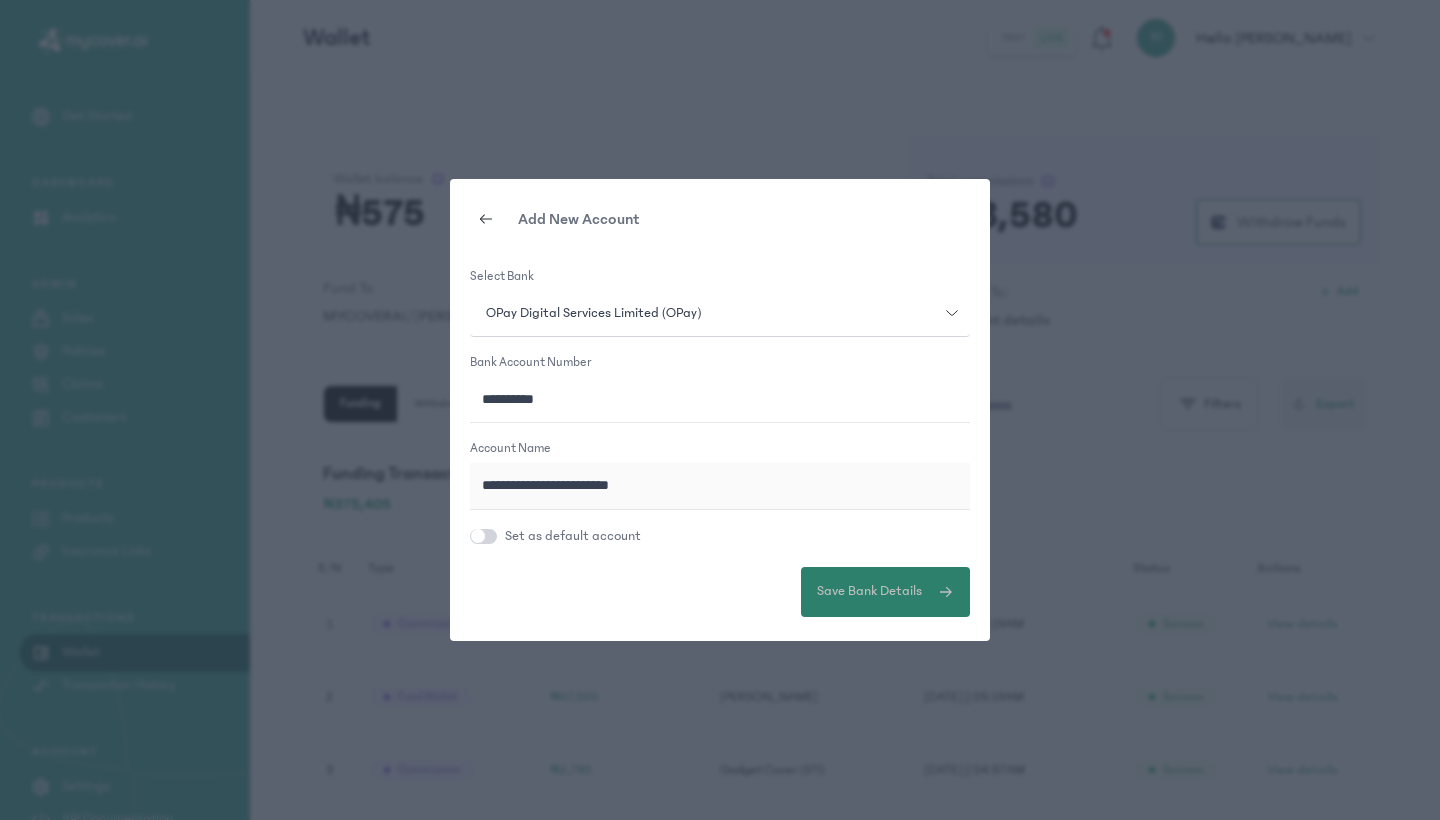 type on "**********" 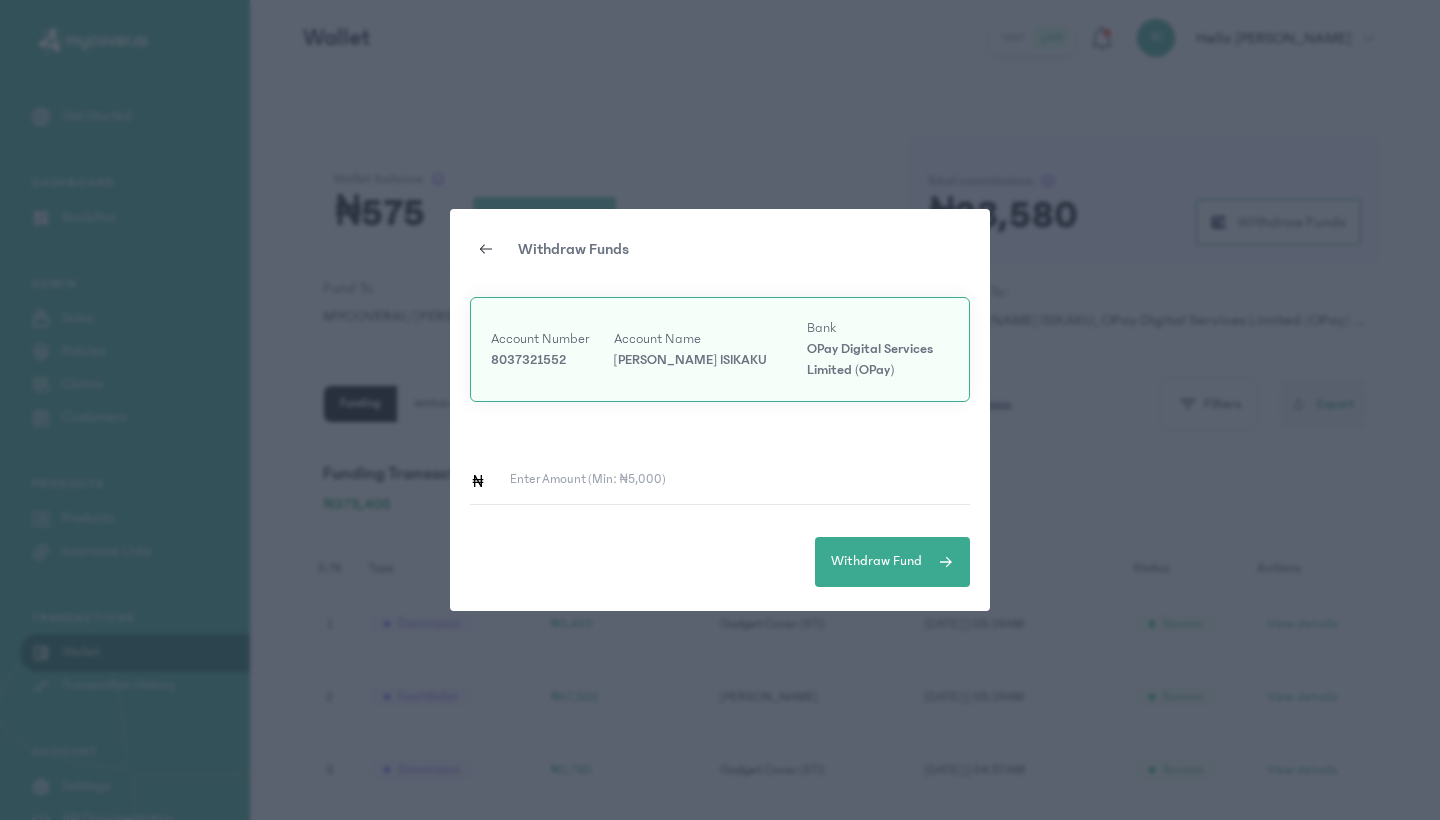 click on "Enter Amount (min: ₦5,000)" 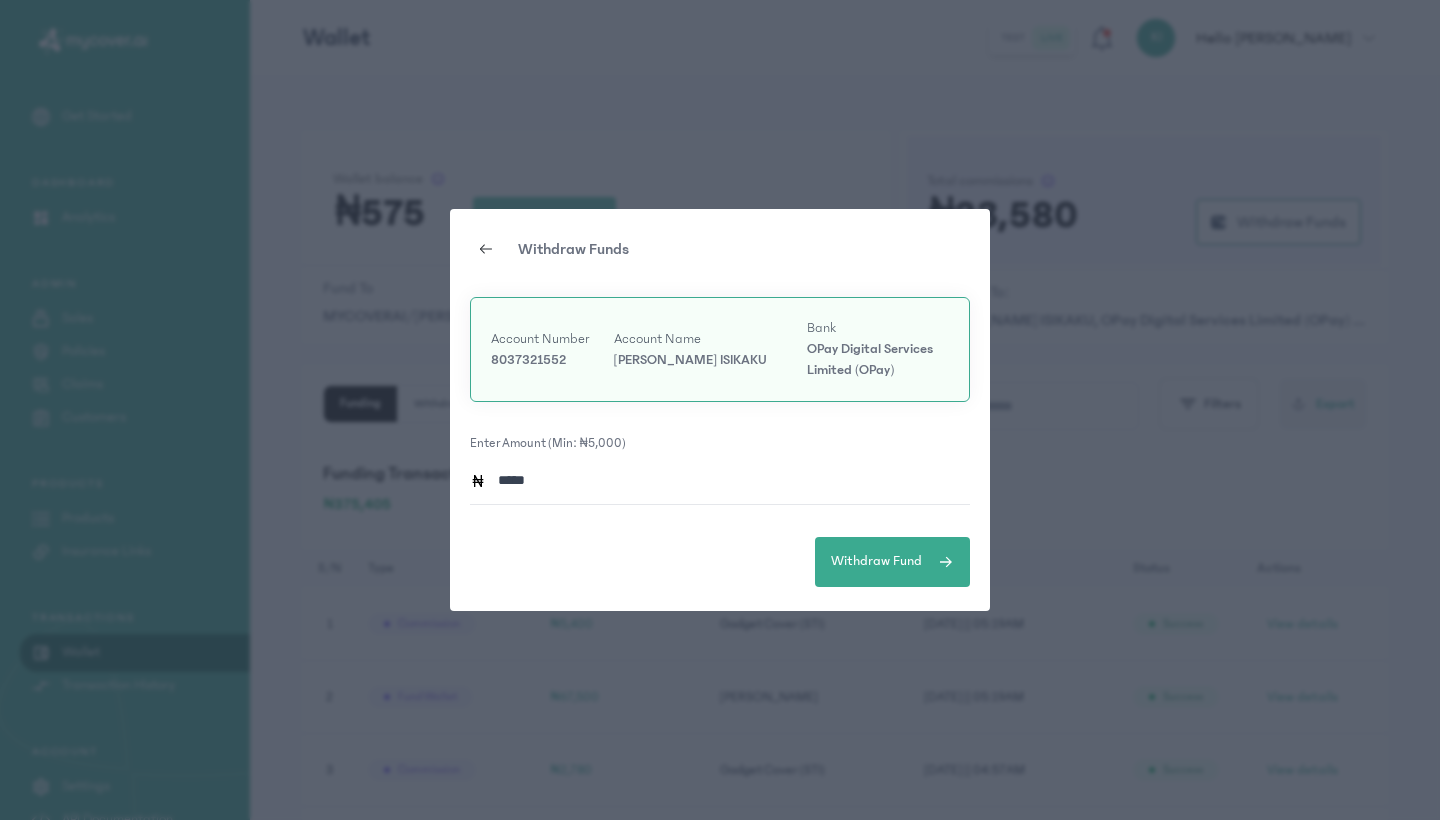 type on "******" 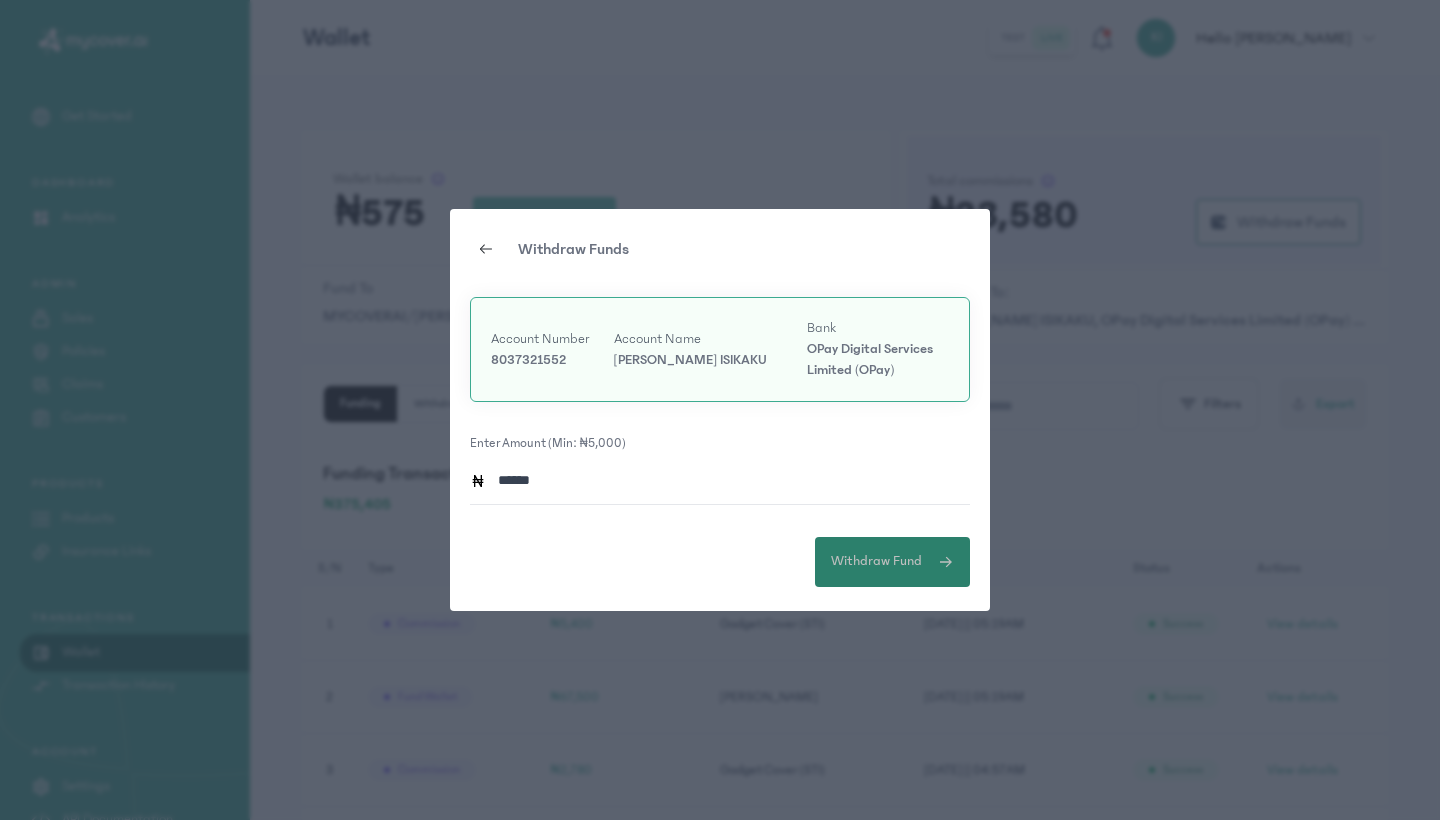 click on "Withdraw Fund" at bounding box center (892, 562) 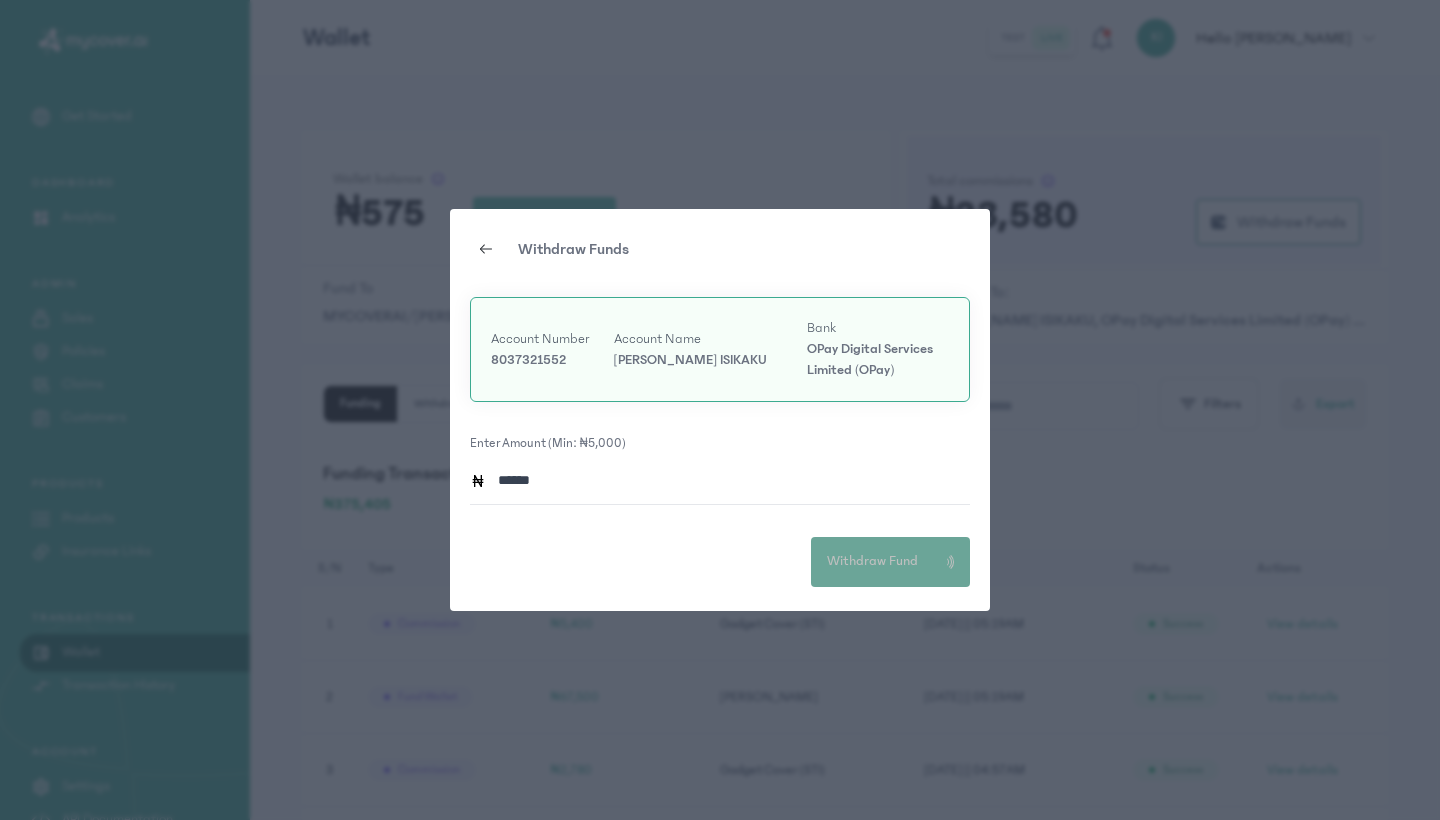 type 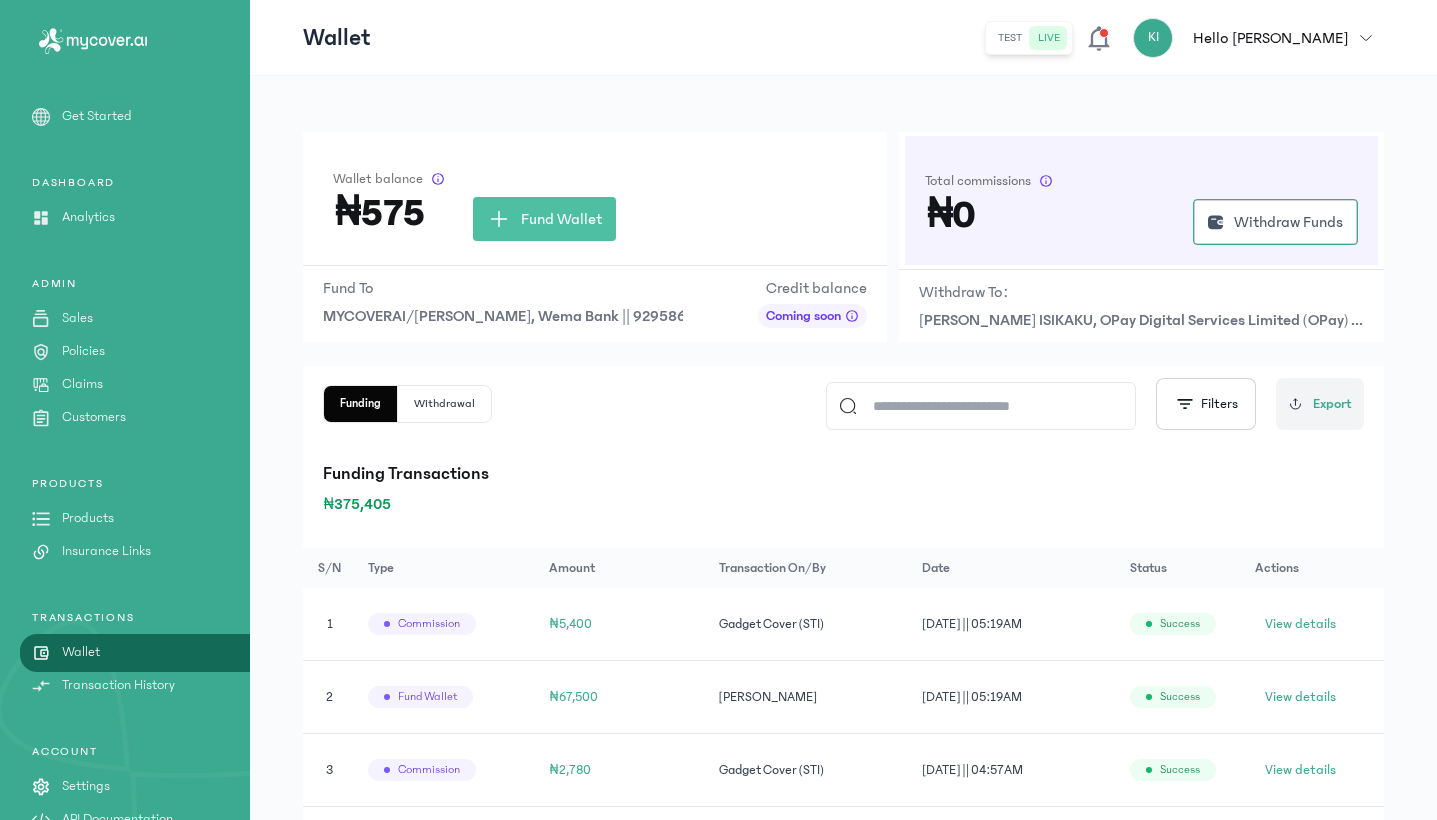 scroll, scrollTop: 0, scrollLeft: 0, axis: both 